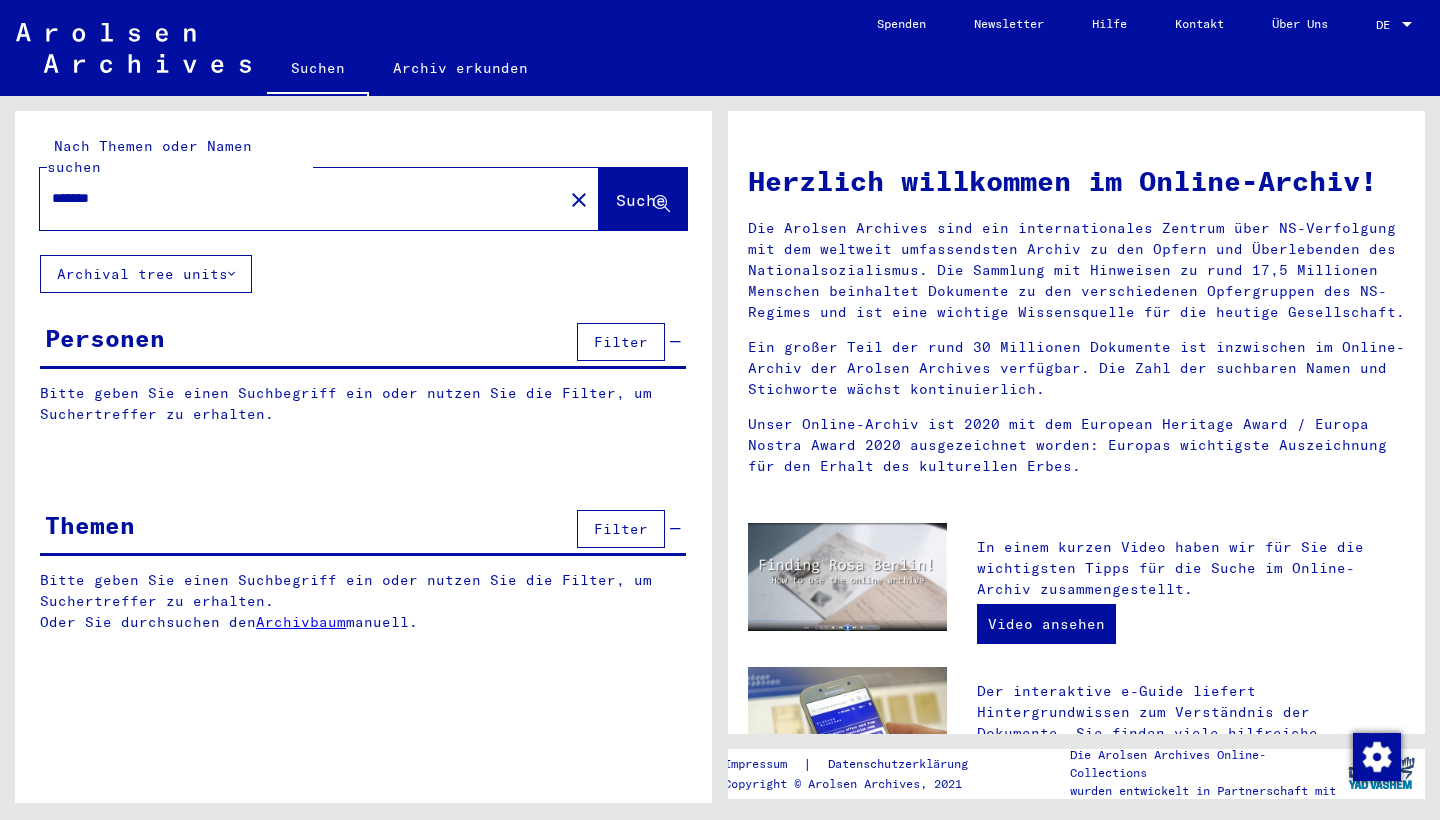 scroll, scrollTop: 0, scrollLeft: 0, axis: both 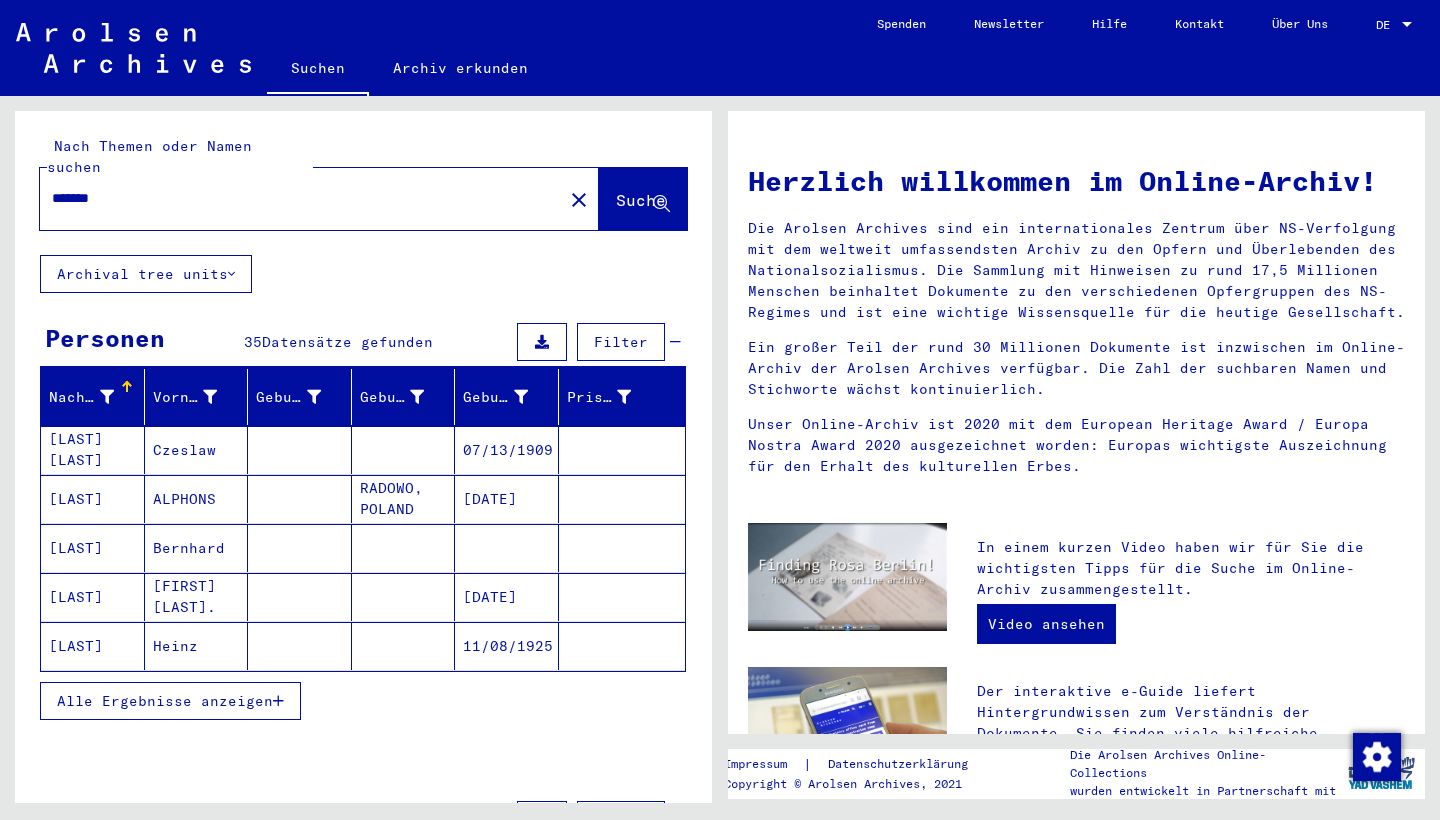 click on "Alle Ergebnisse anzeigen" at bounding box center (165, 701) 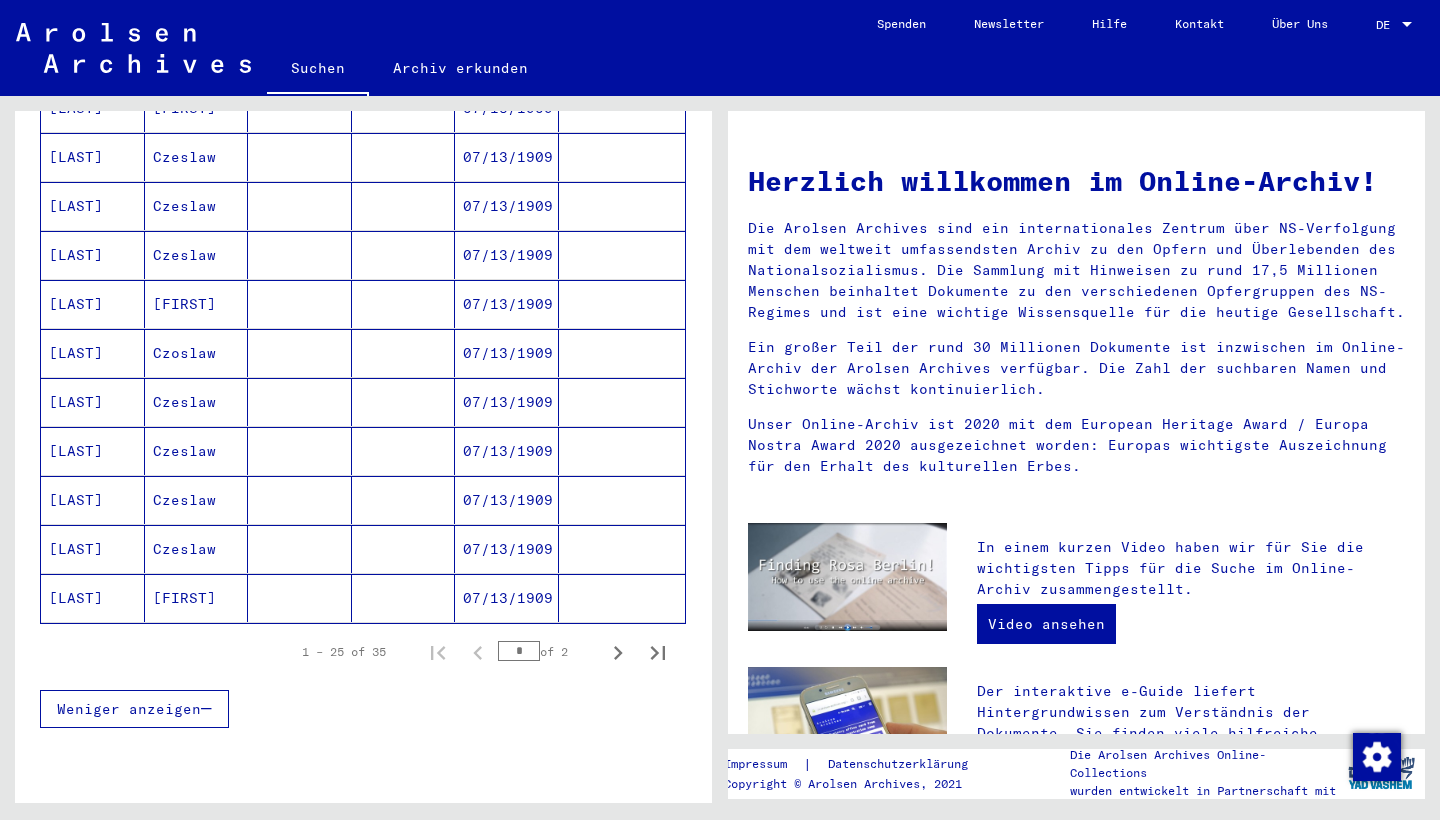 scroll, scrollTop: 1031, scrollLeft: 0, axis: vertical 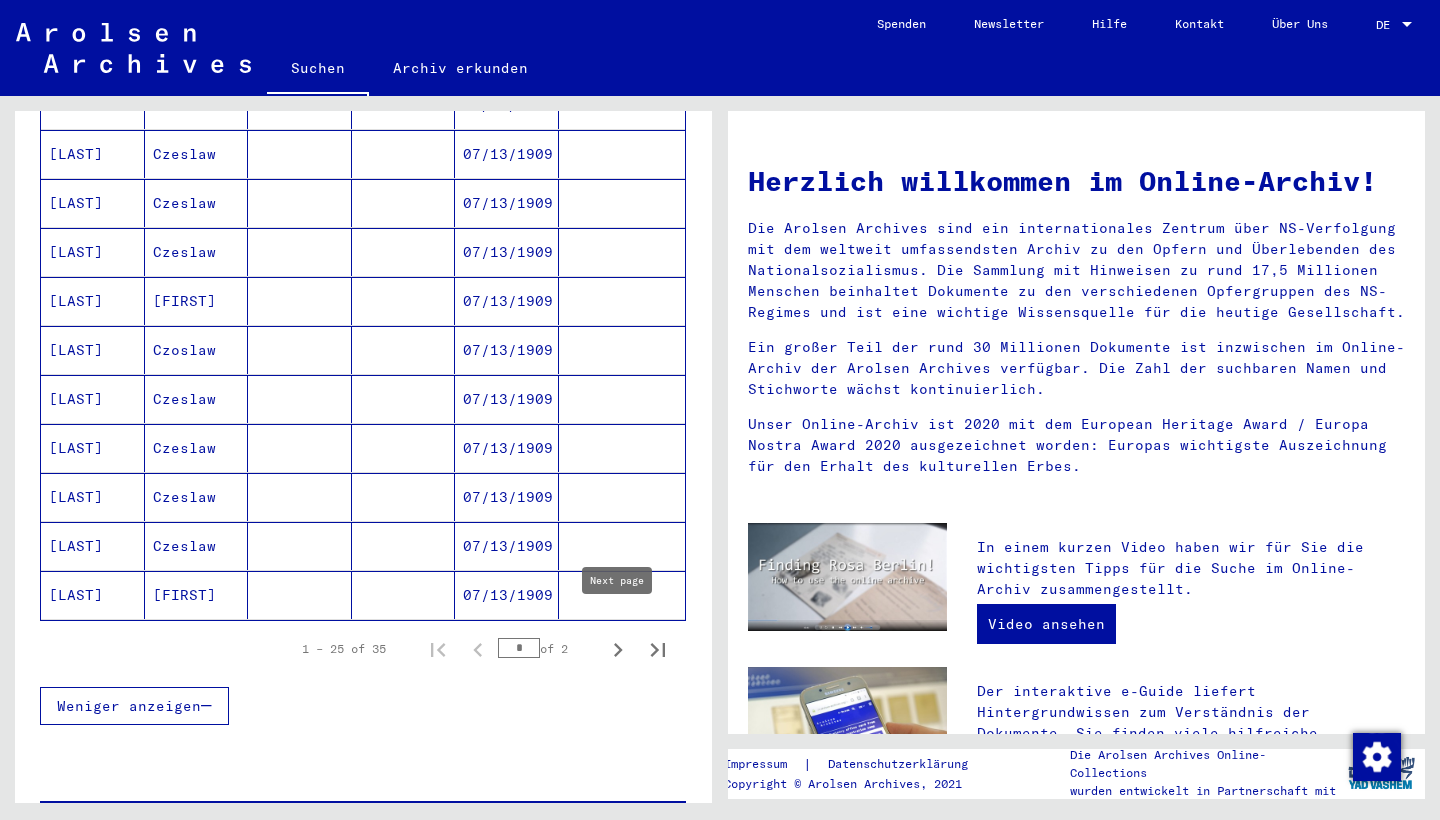 click 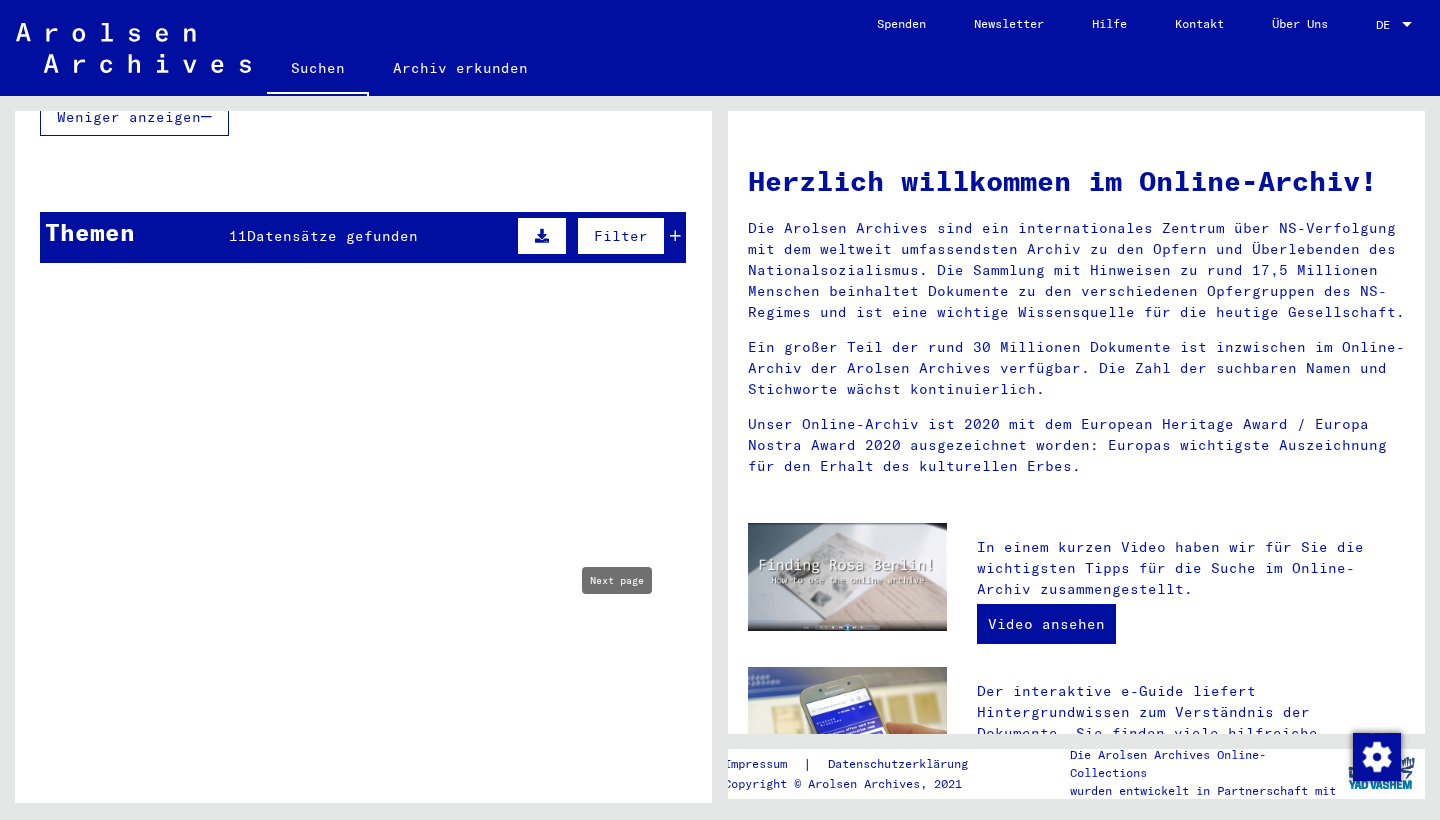 scroll, scrollTop: 864, scrollLeft: 0, axis: vertical 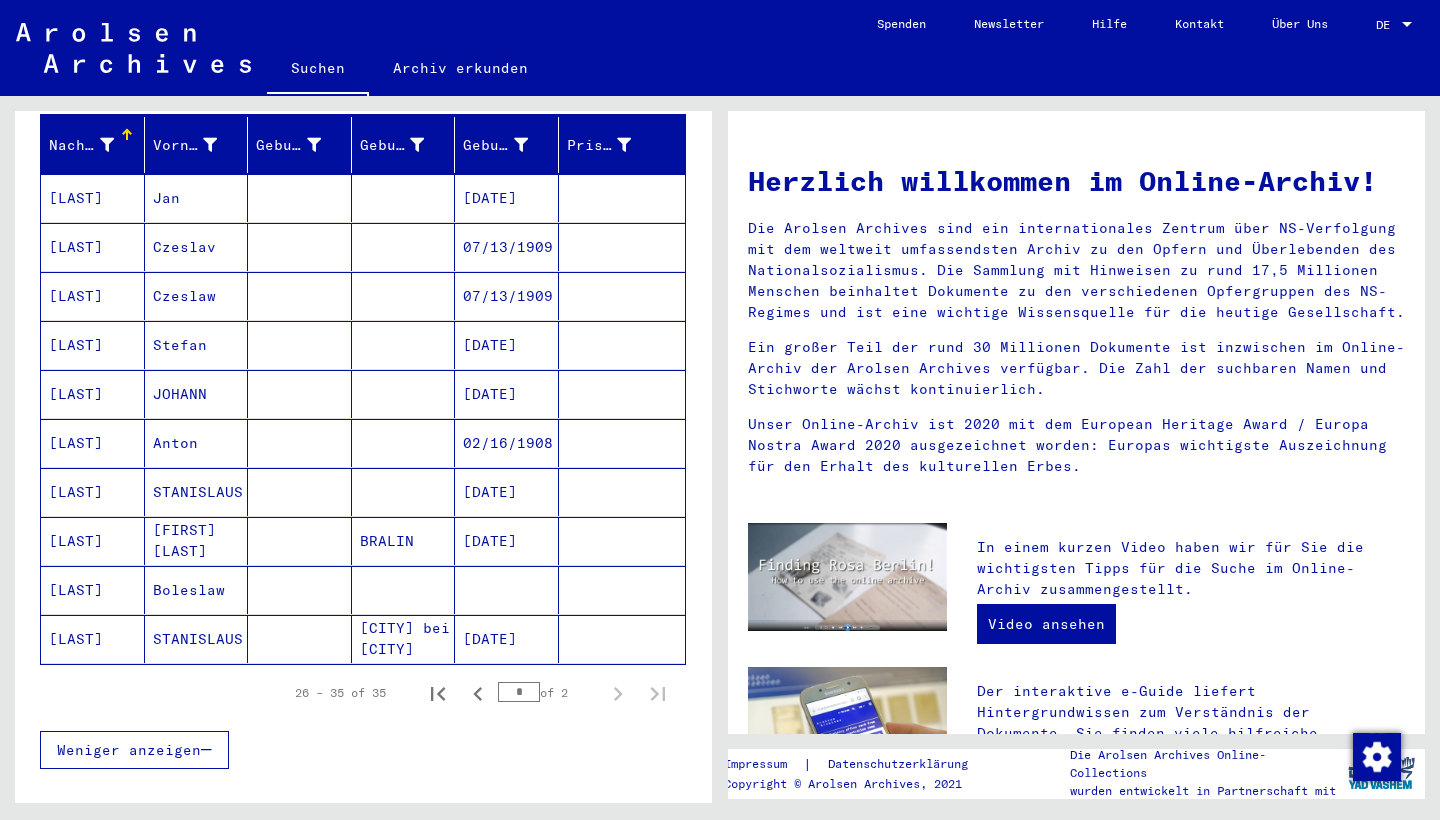click on "[LAST]" at bounding box center [93, 443] 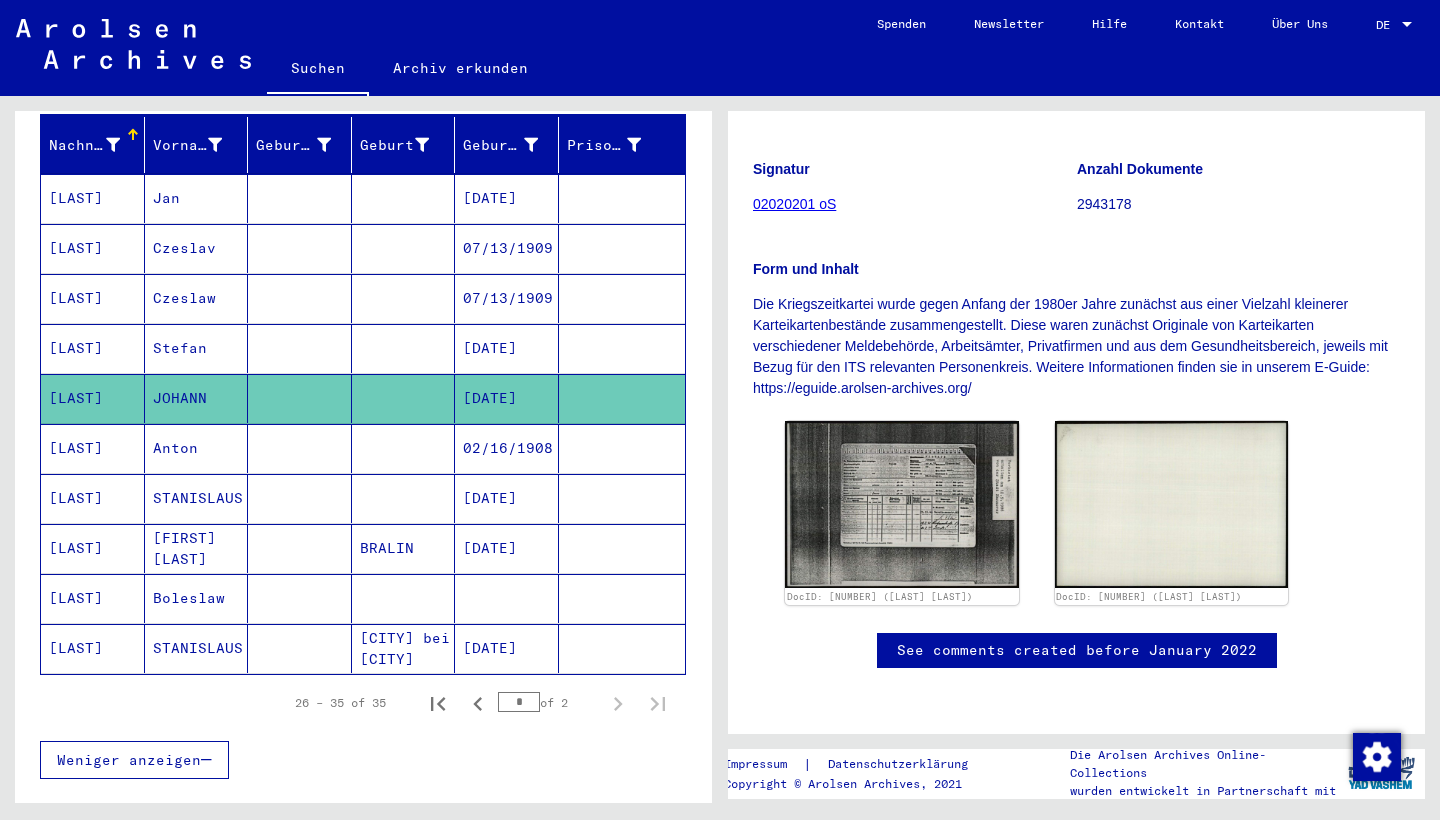 scroll, scrollTop: 372, scrollLeft: 0, axis: vertical 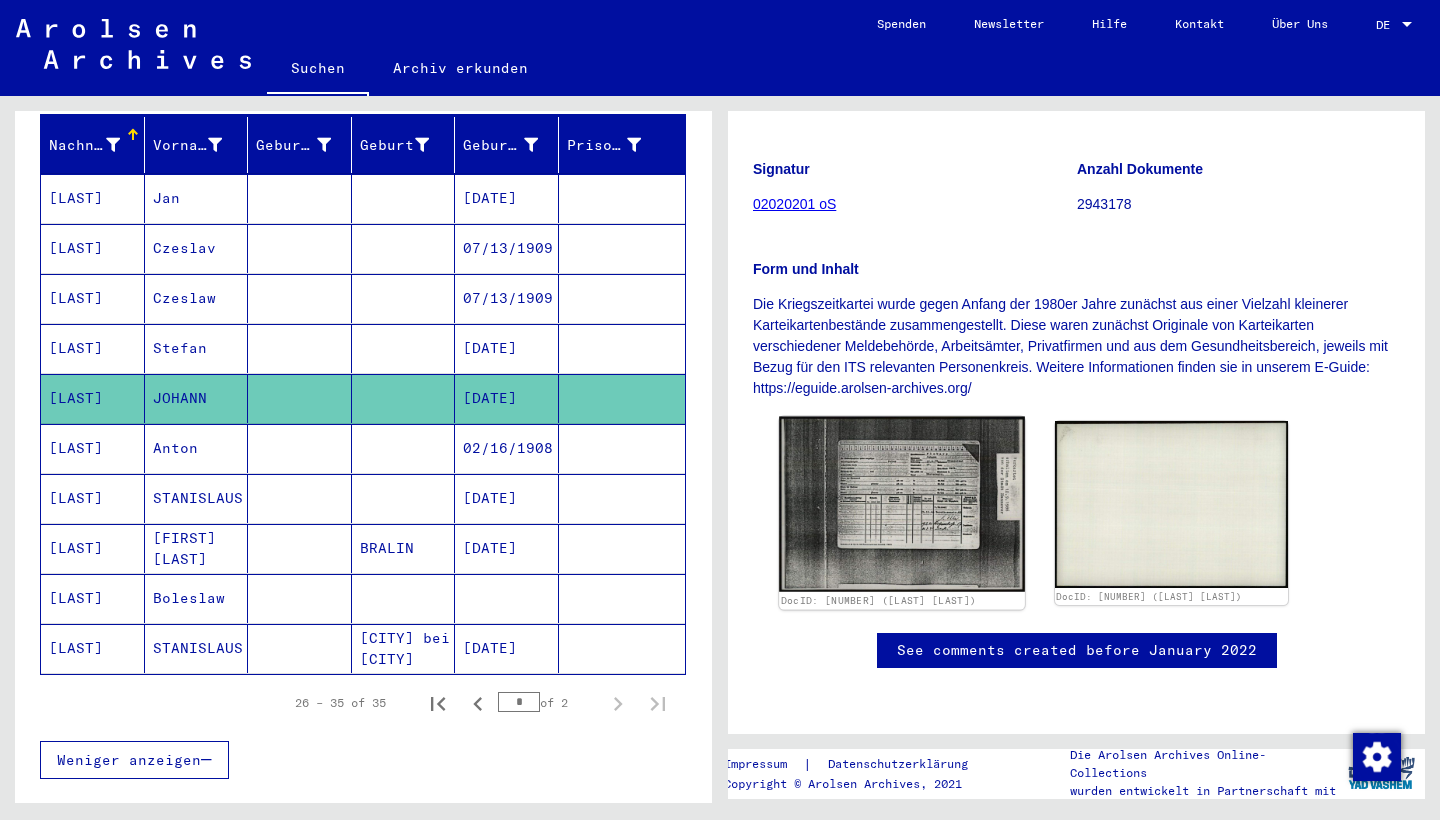 click 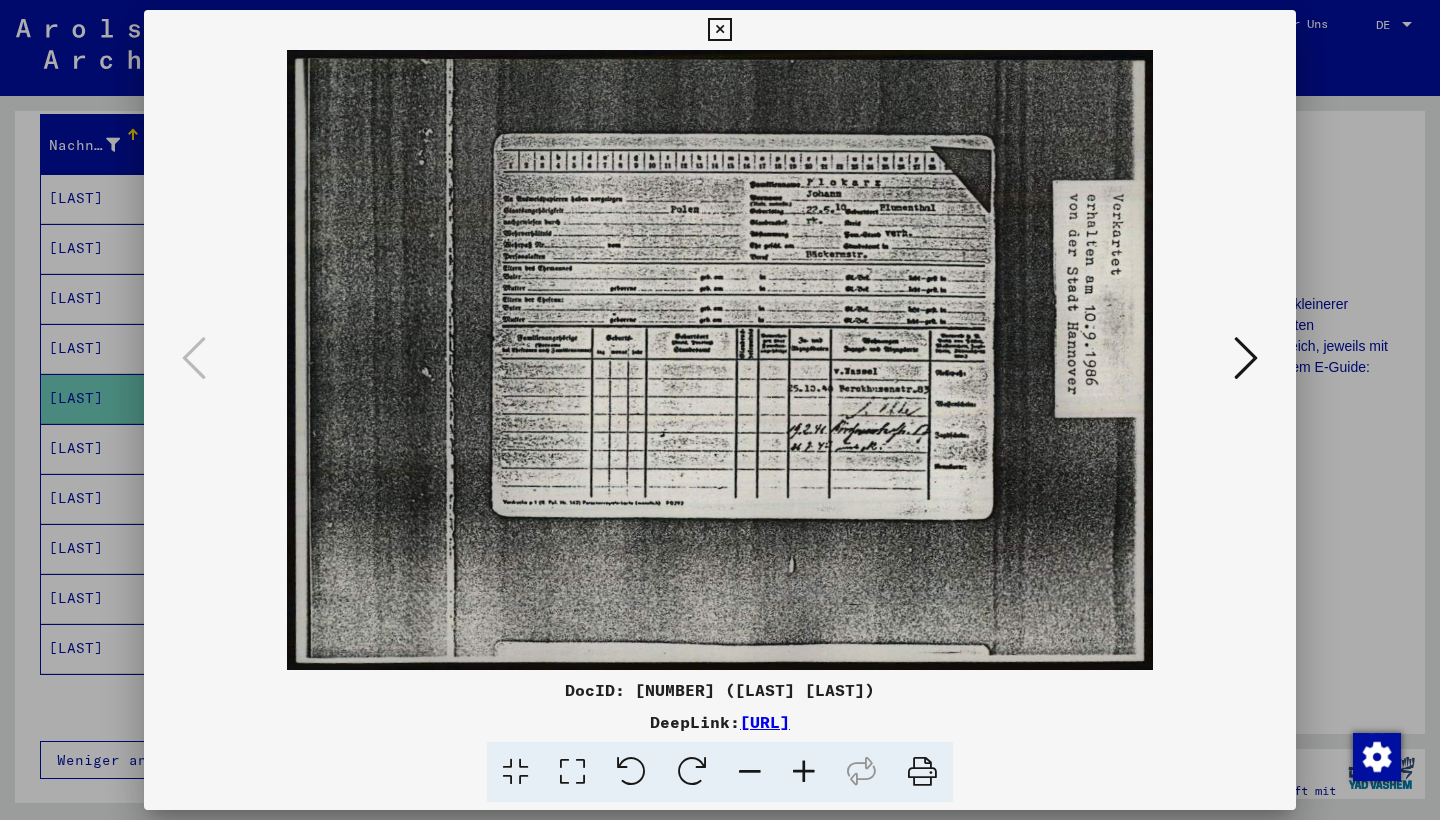 click at bounding box center (719, 30) 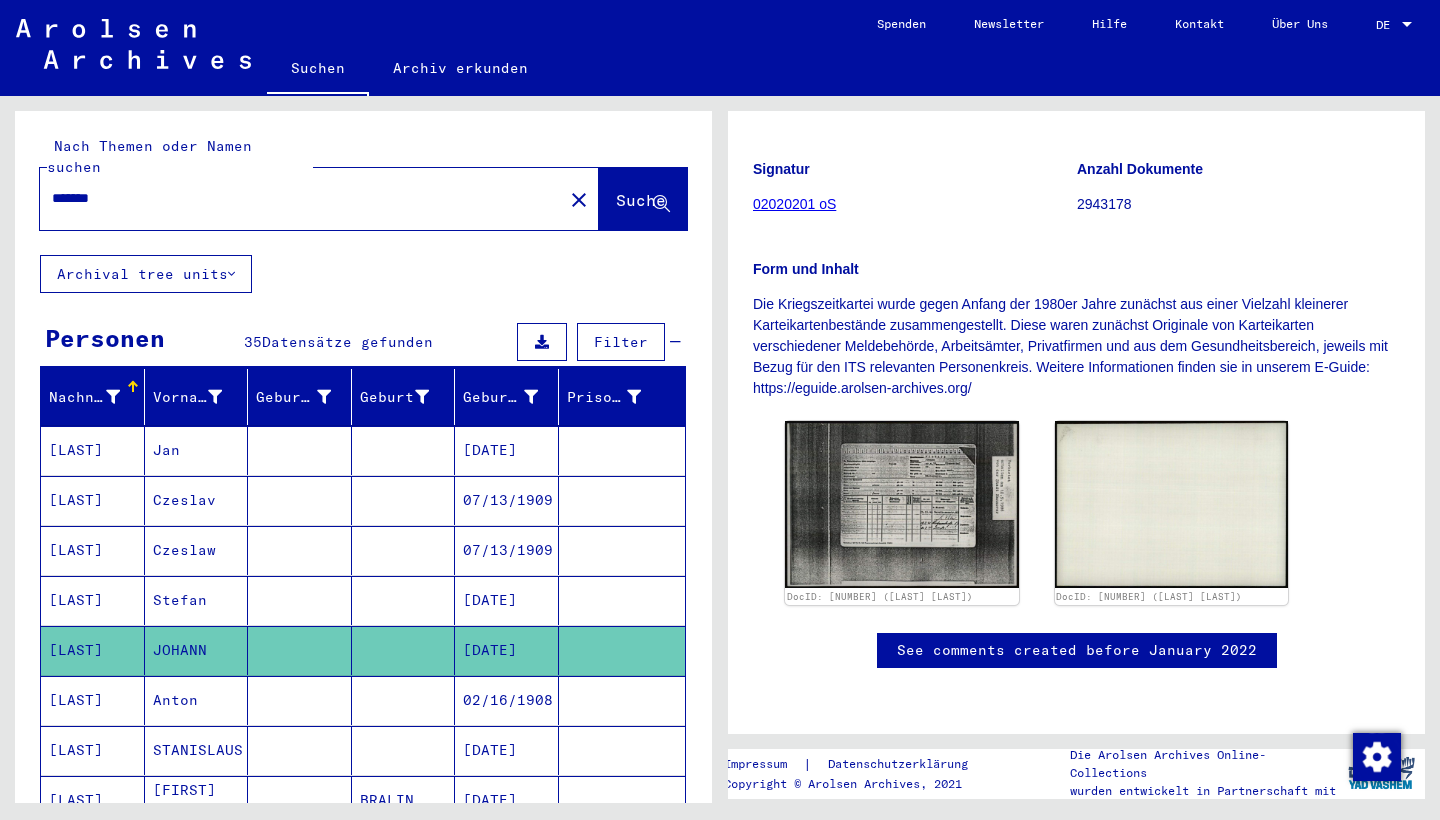 scroll, scrollTop: 0, scrollLeft: 0, axis: both 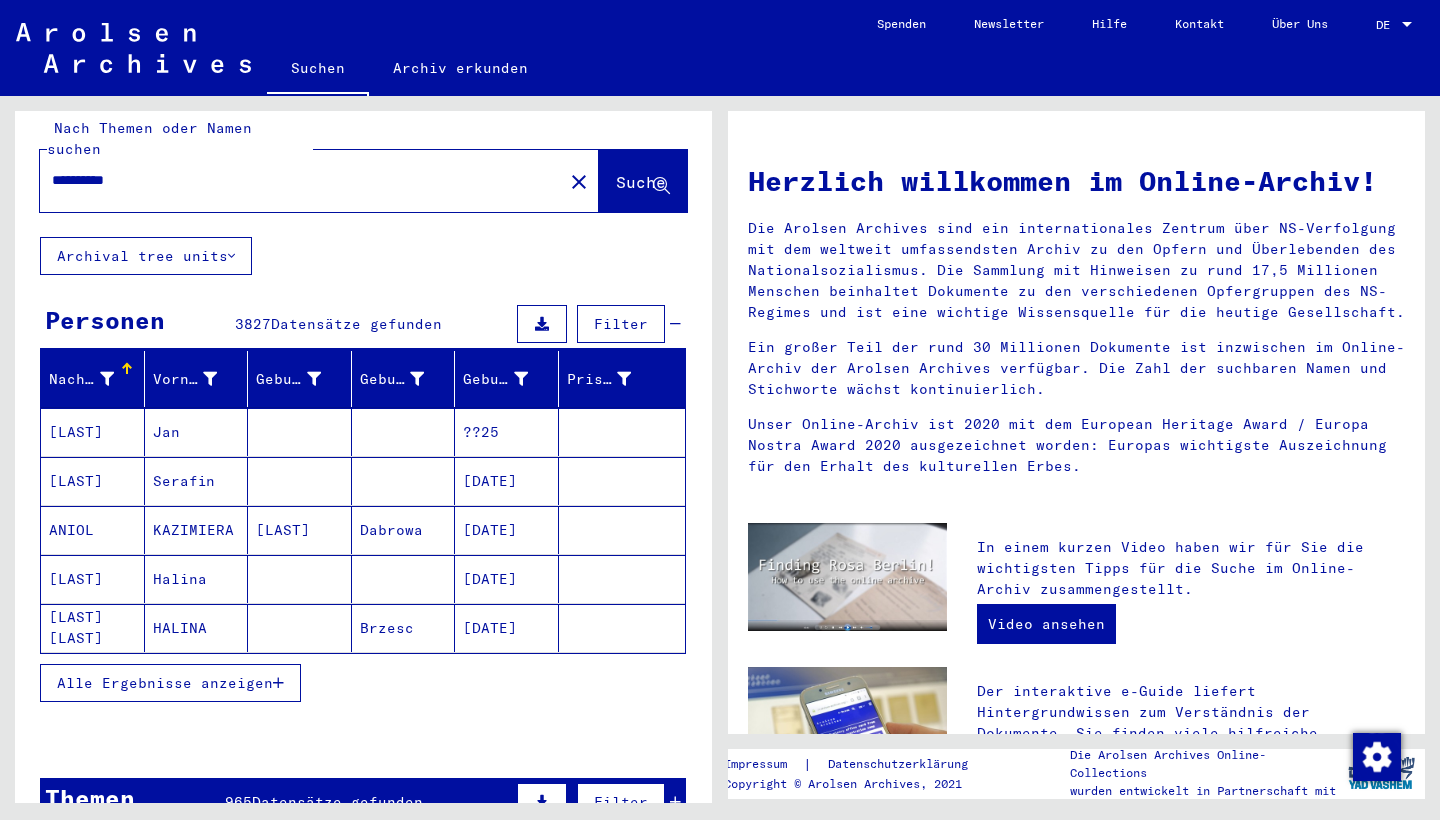 click on "Alle Ergebnisse anzeigen" at bounding box center [165, 683] 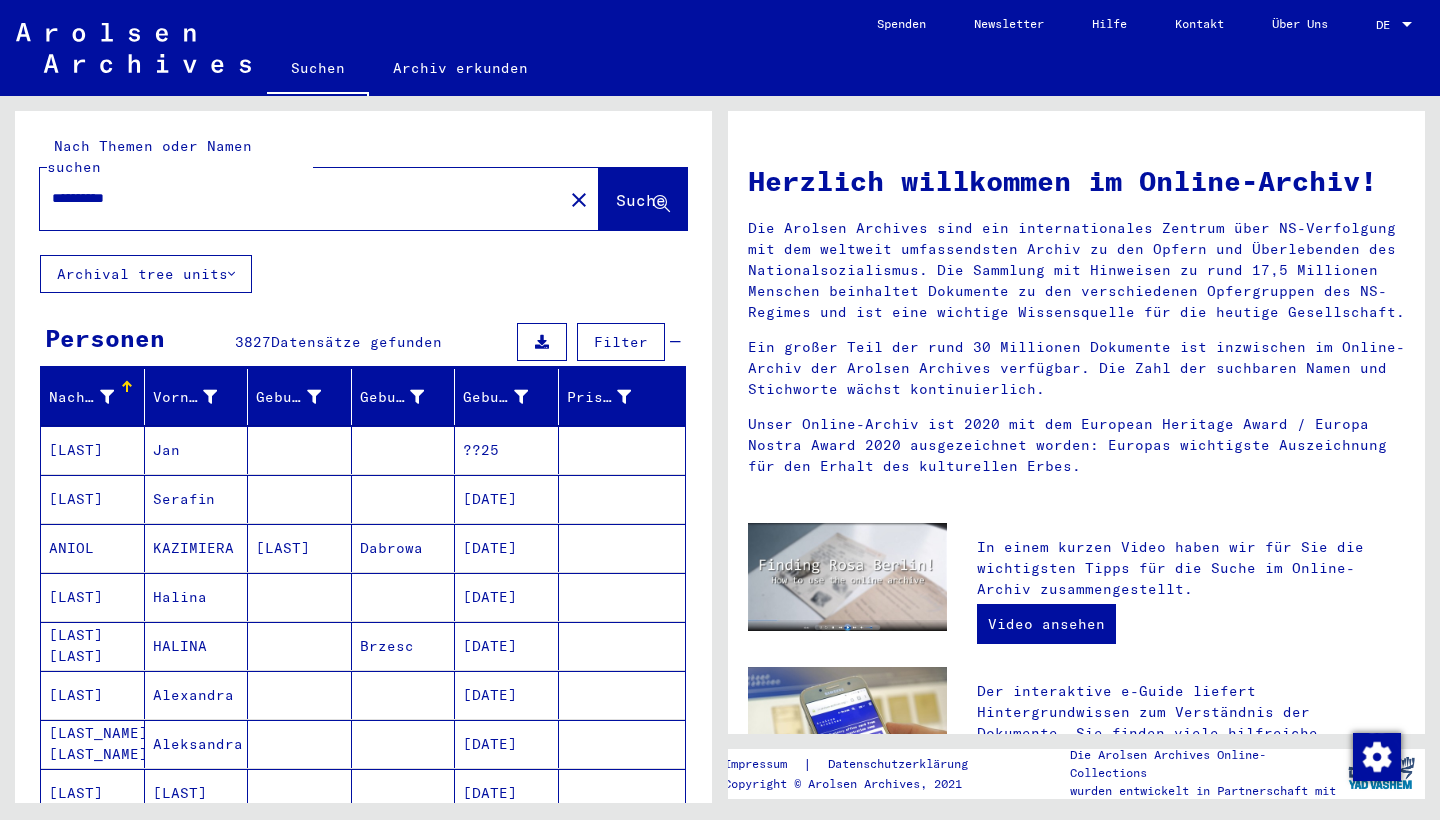scroll, scrollTop: 0, scrollLeft: 0, axis: both 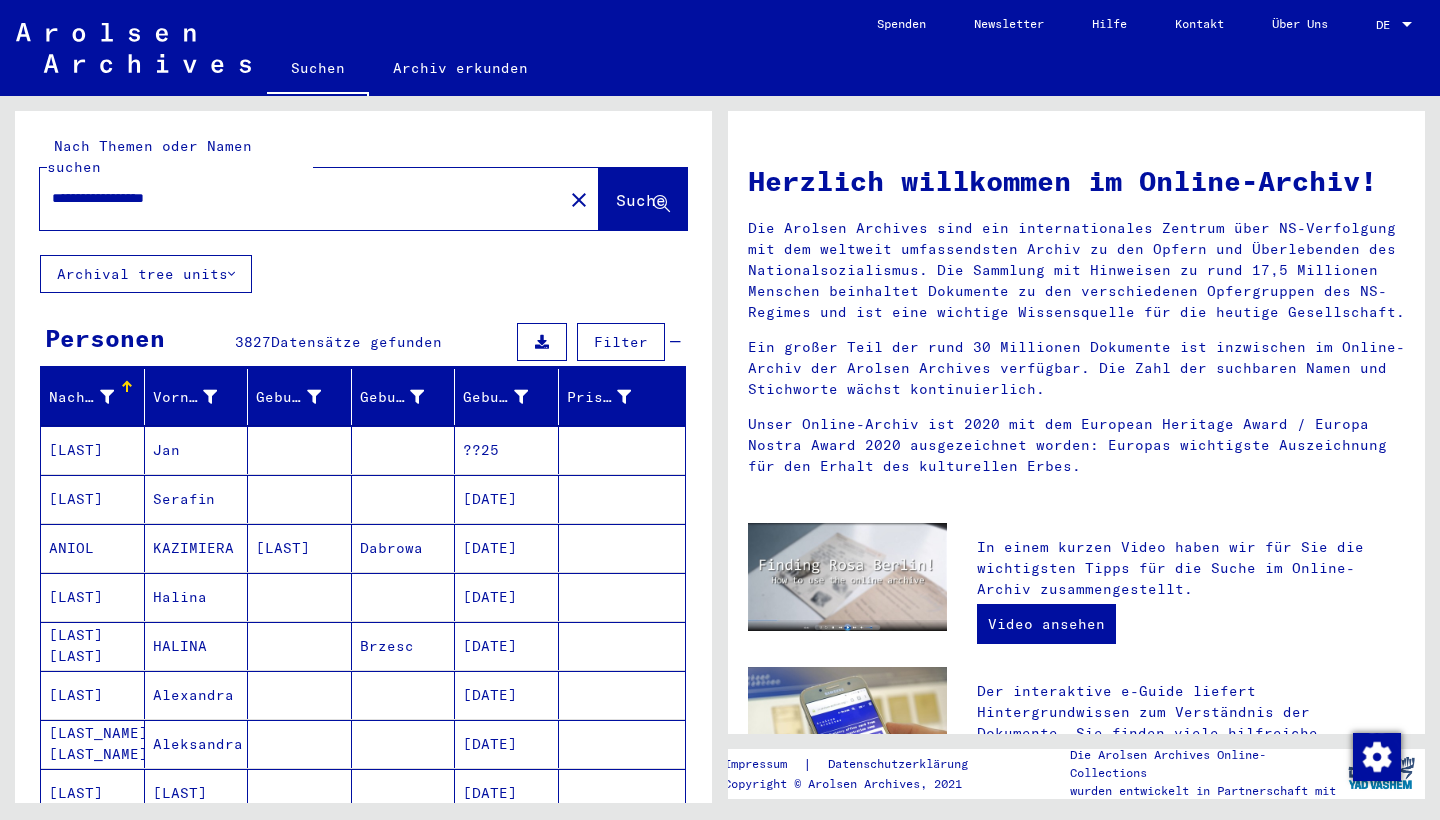 type on "**********" 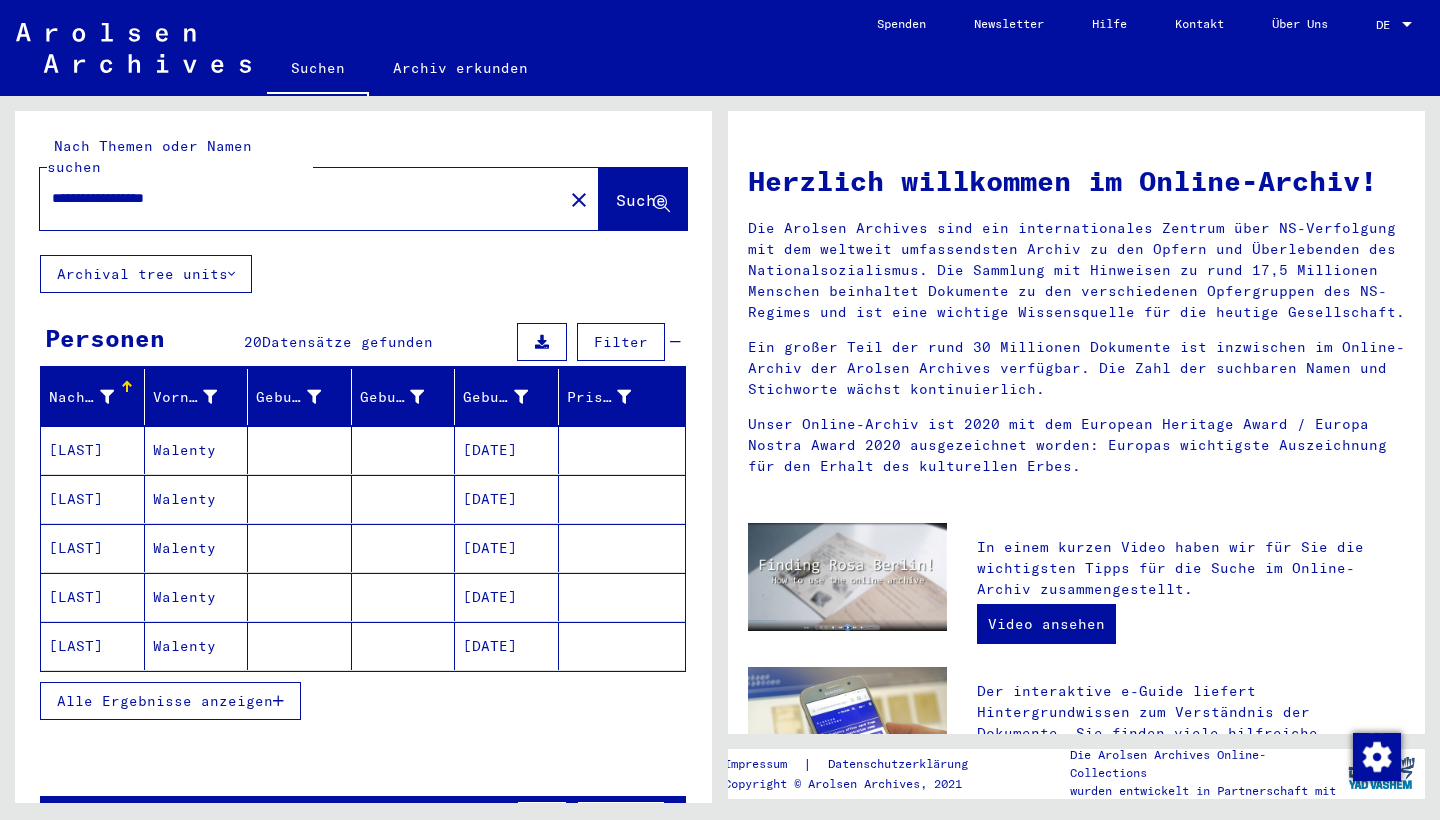 click on "Alle Ergebnisse anzeigen" at bounding box center [170, 701] 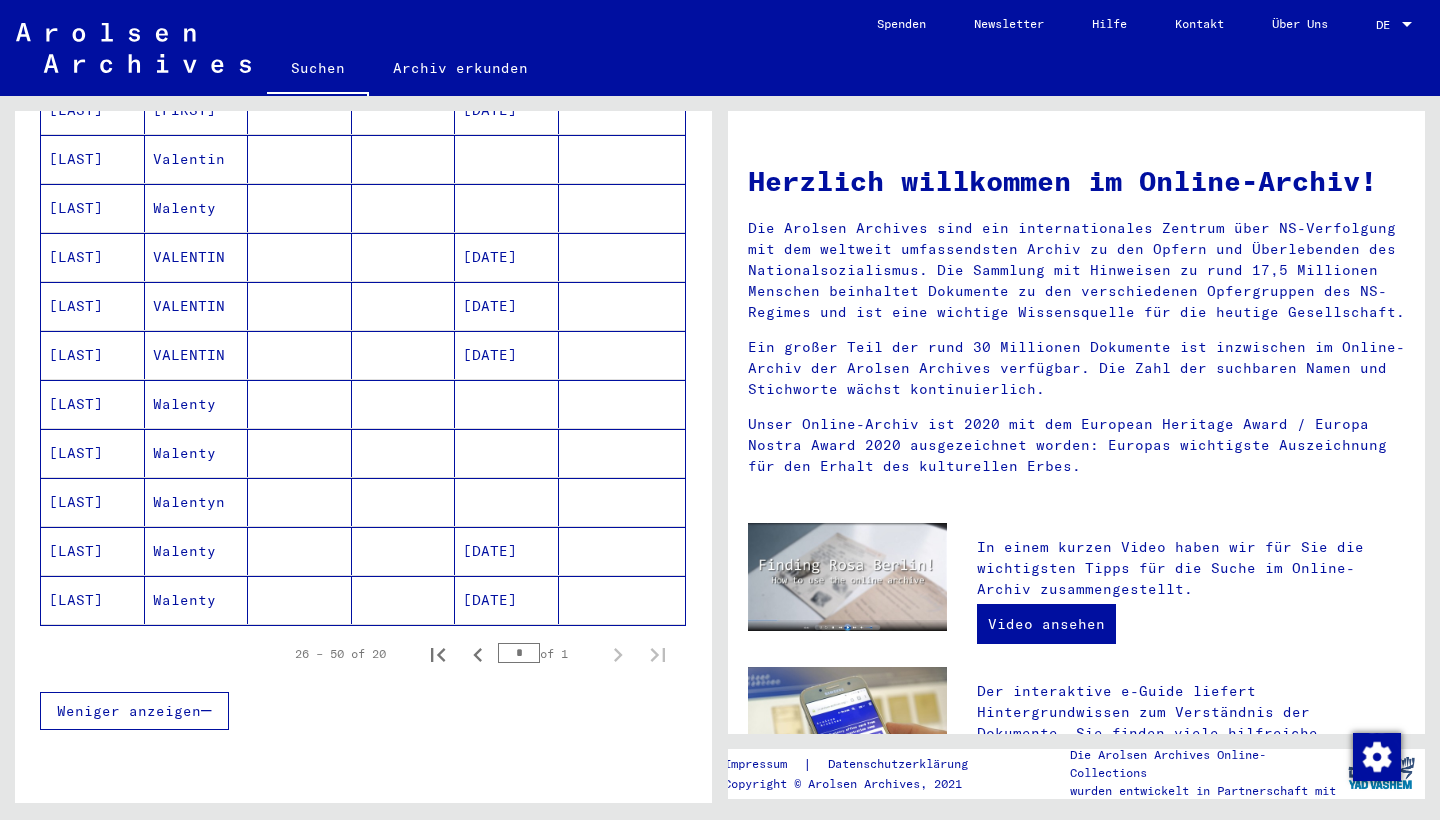 scroll, scrollTop: 799, scrollLeft: 0, axis: vertical 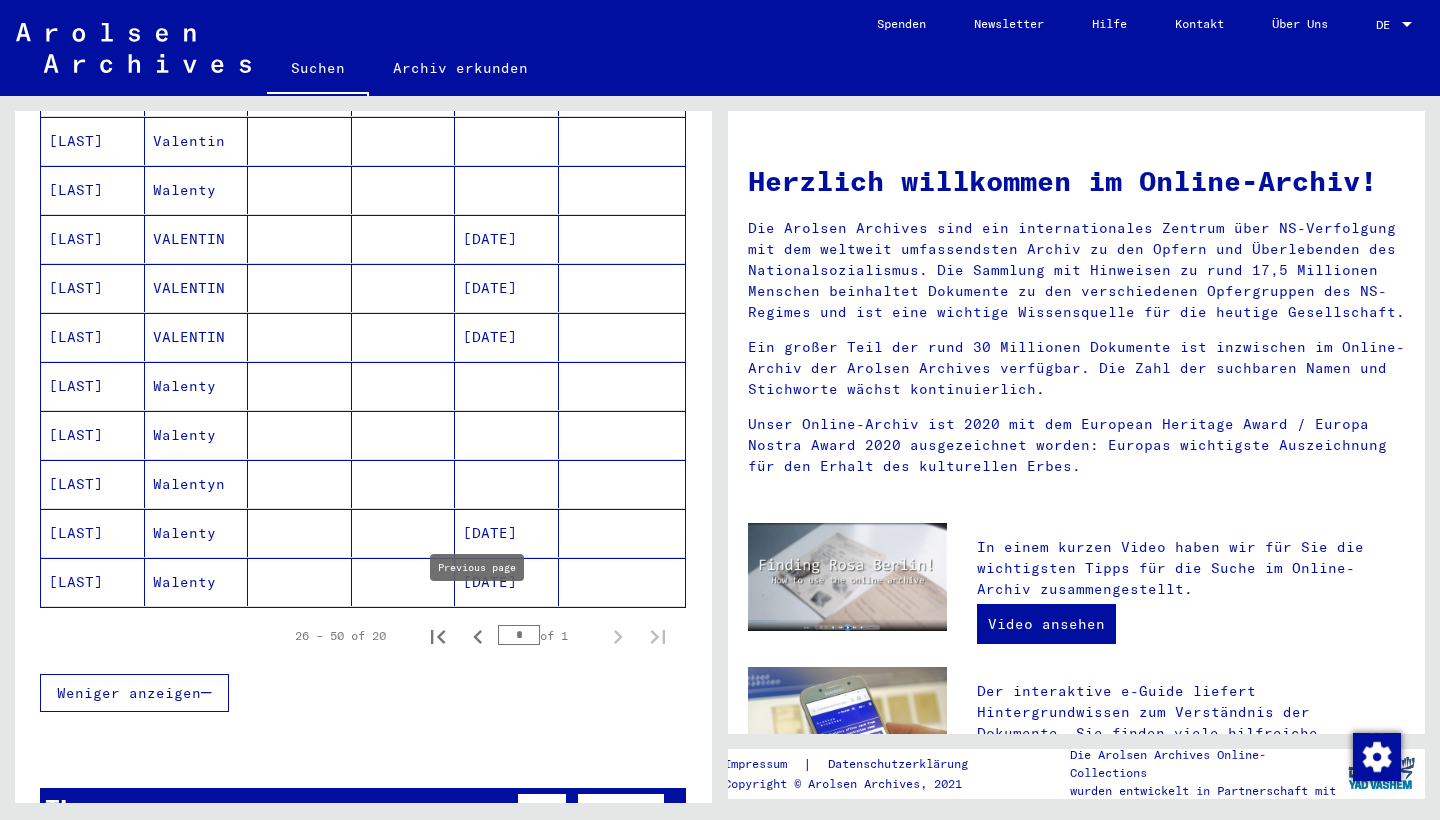 click 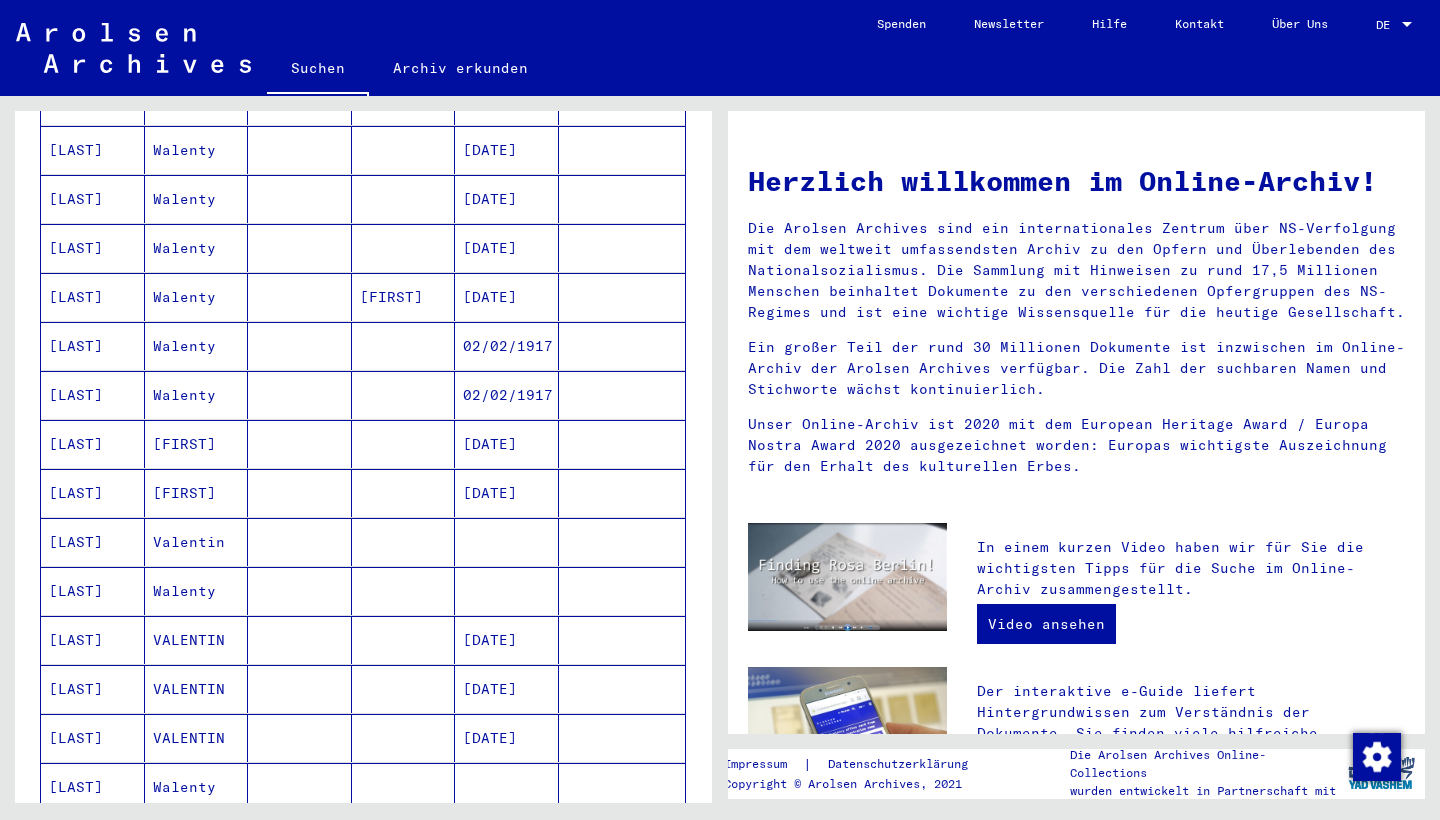 scroll, scrollTop: 450, scrollLeft: 0, axis: vertical 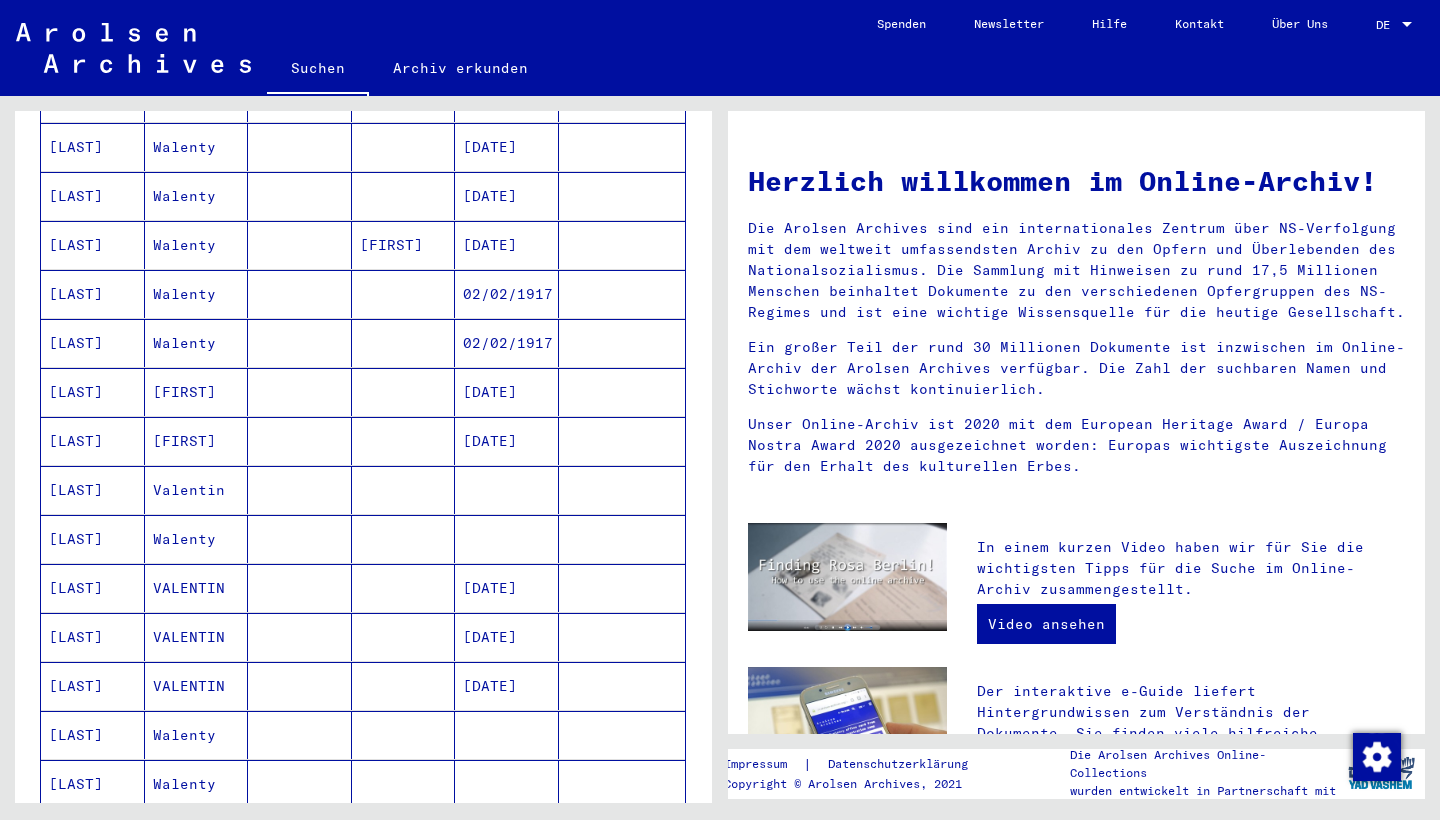 click on "Valentin" at bounding box center [197, 539] 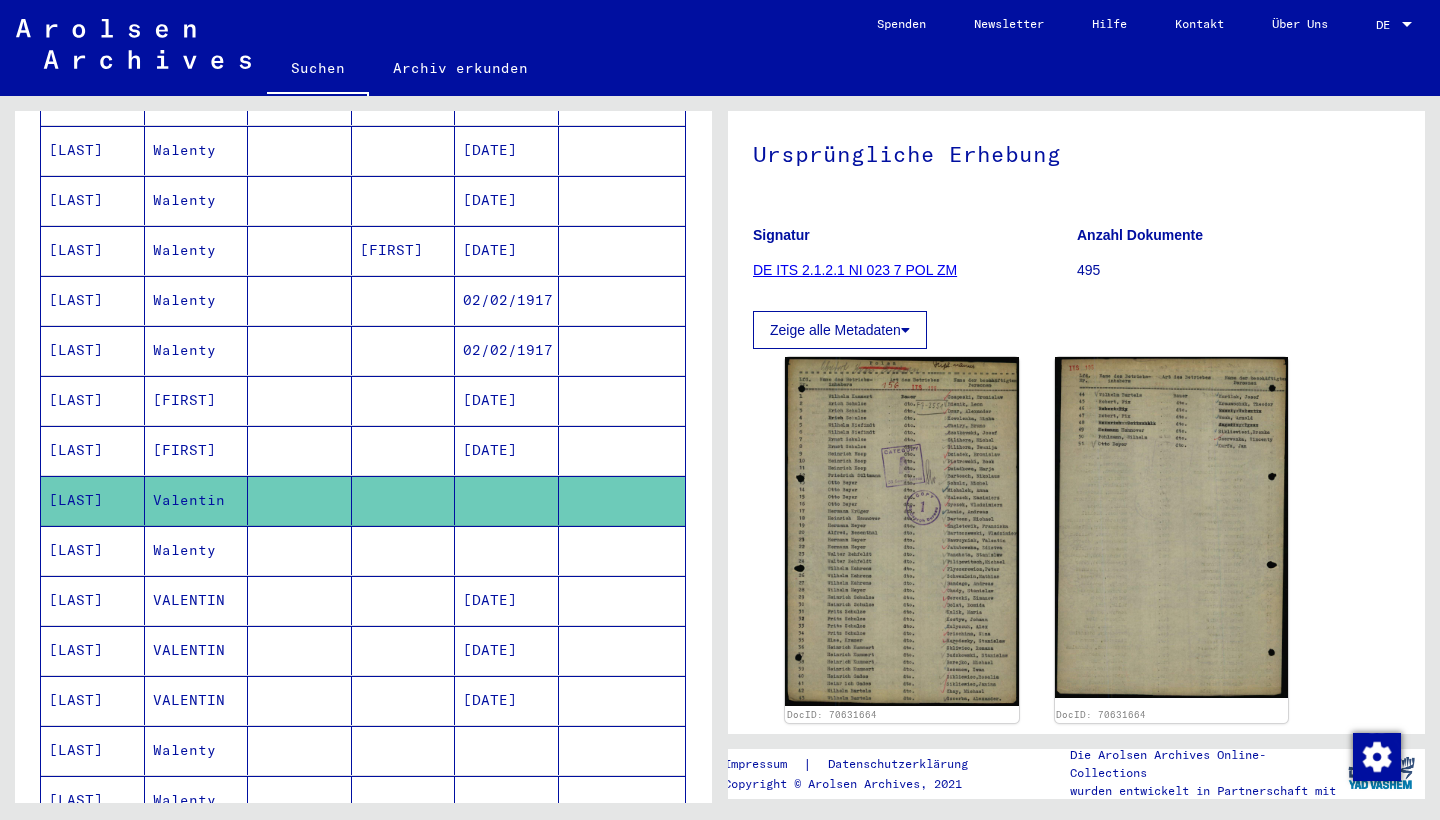 scroll, scrollTop: 0, scrollLeft: 0, axis: both 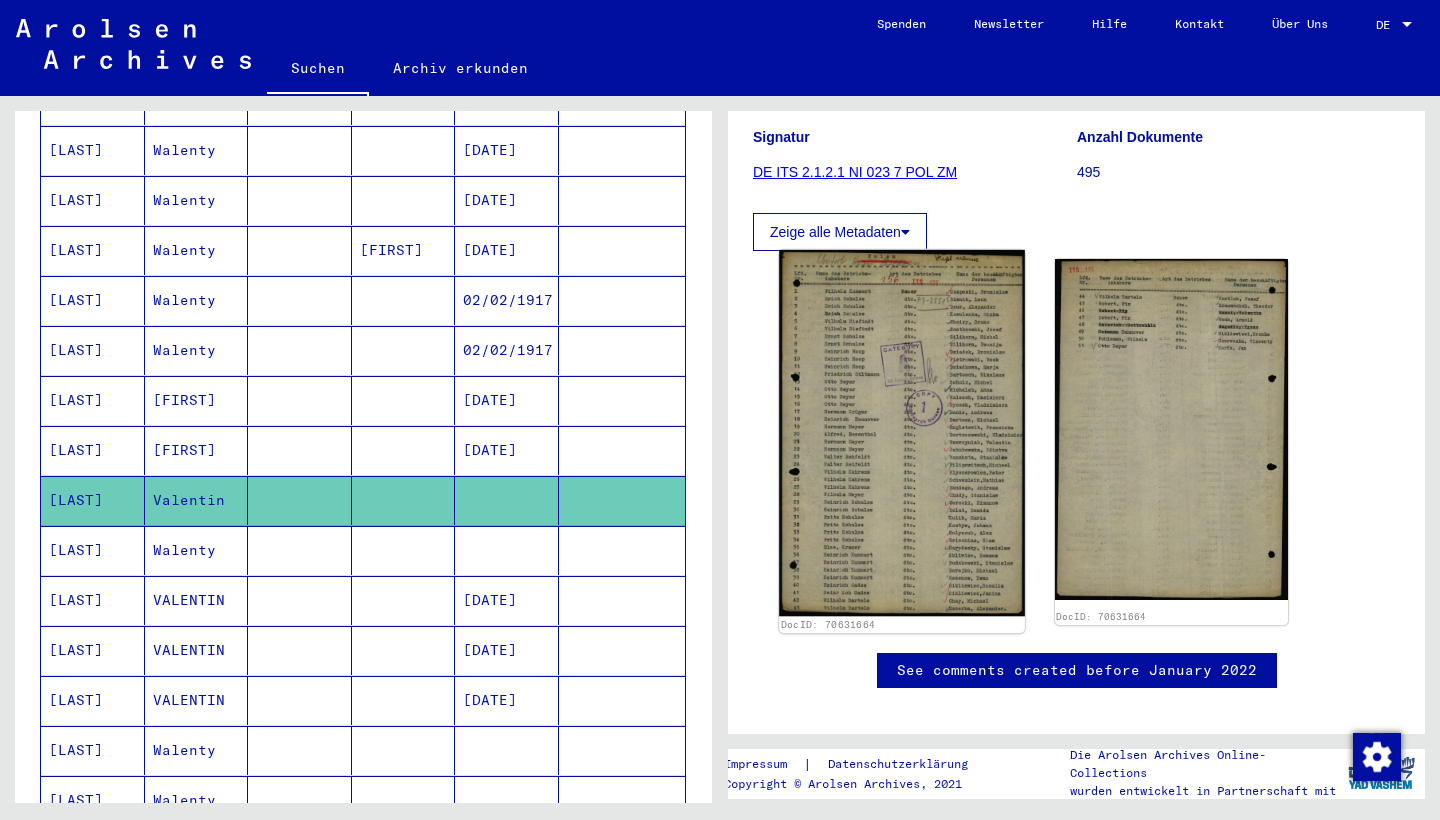 click 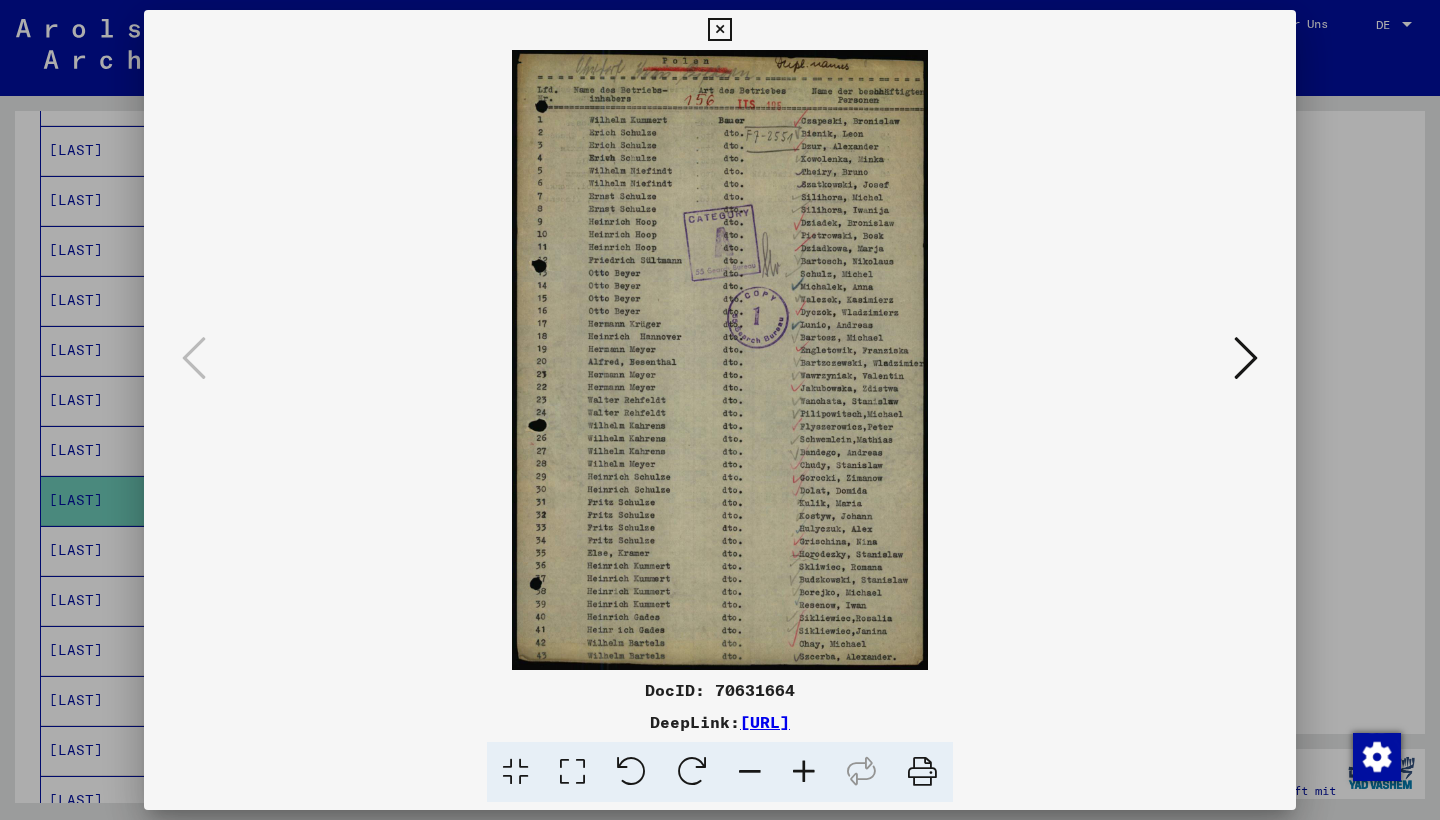 click at bounding box center (719, 30) 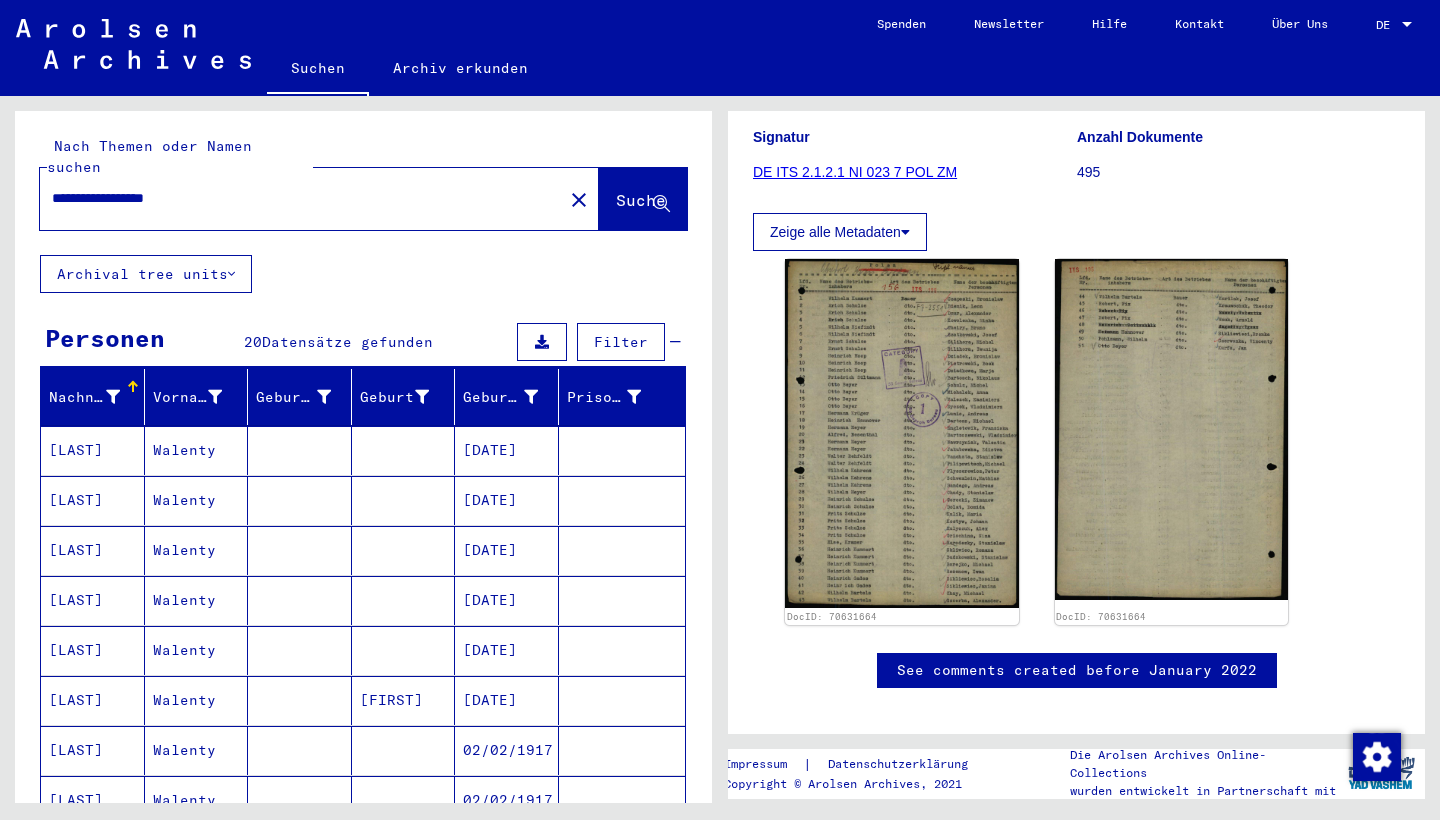 scroll, scrollTop: 0, scrollLeft: 0, axis: both 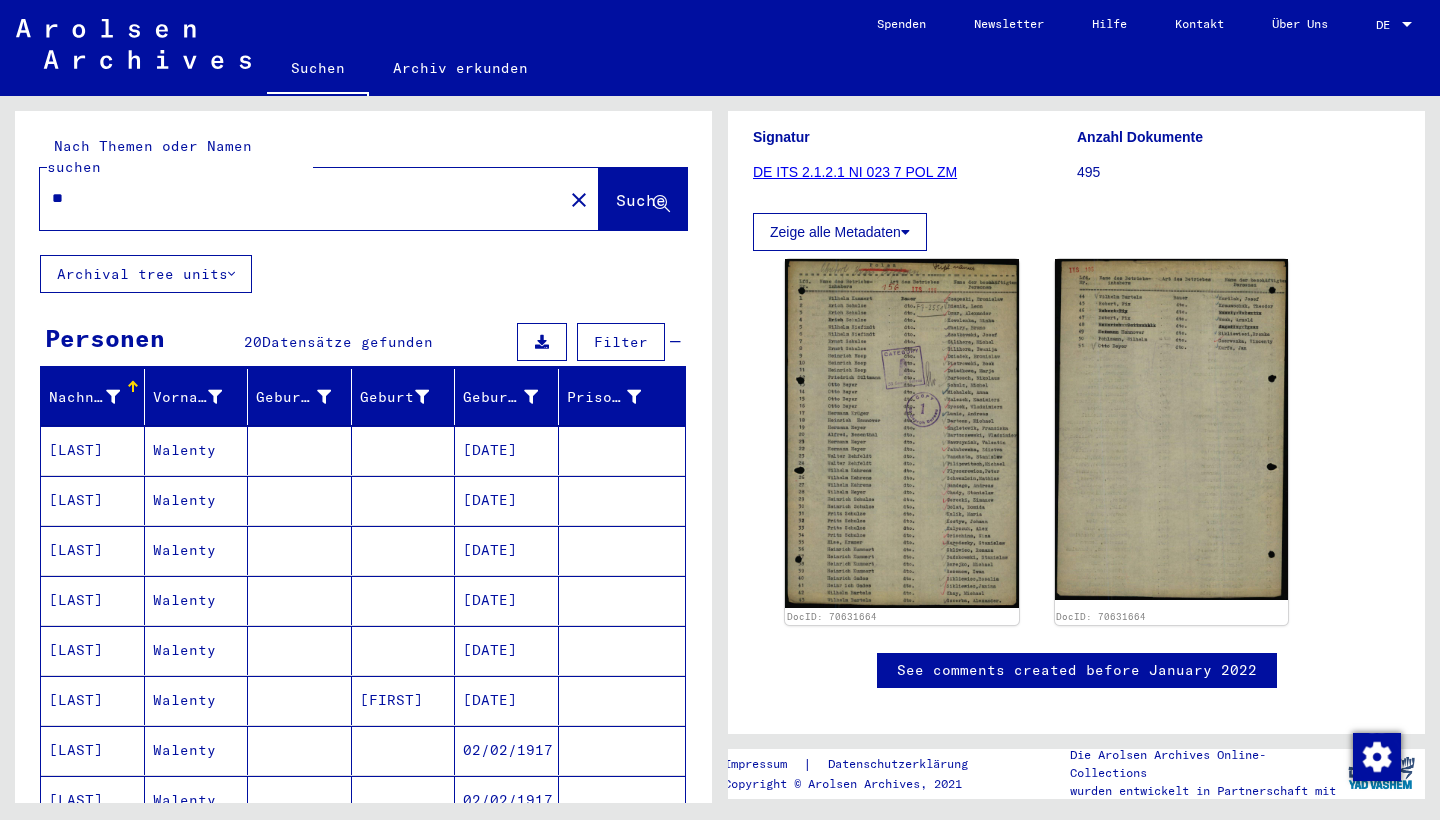 type on "*" 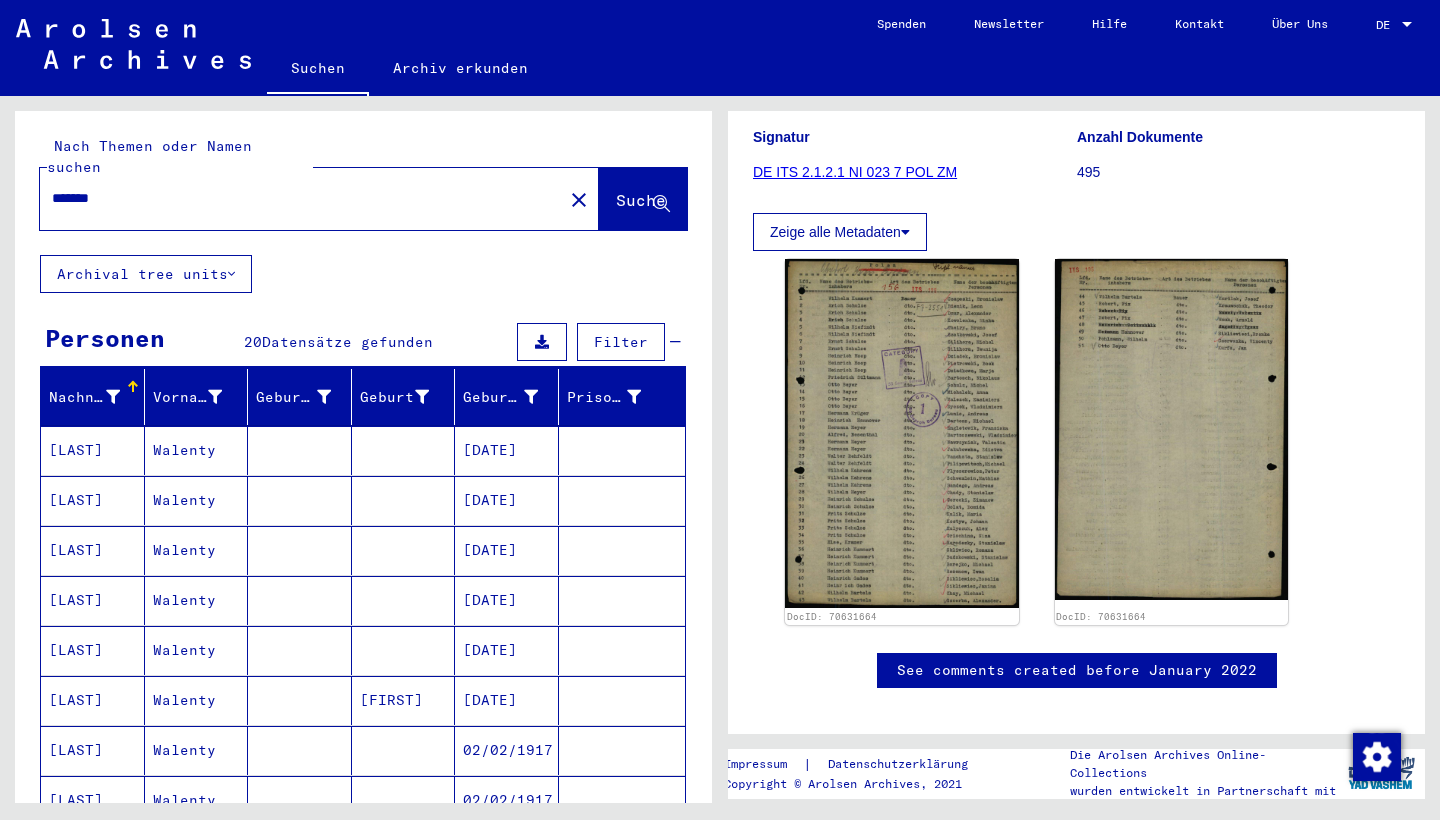 type on "*******" 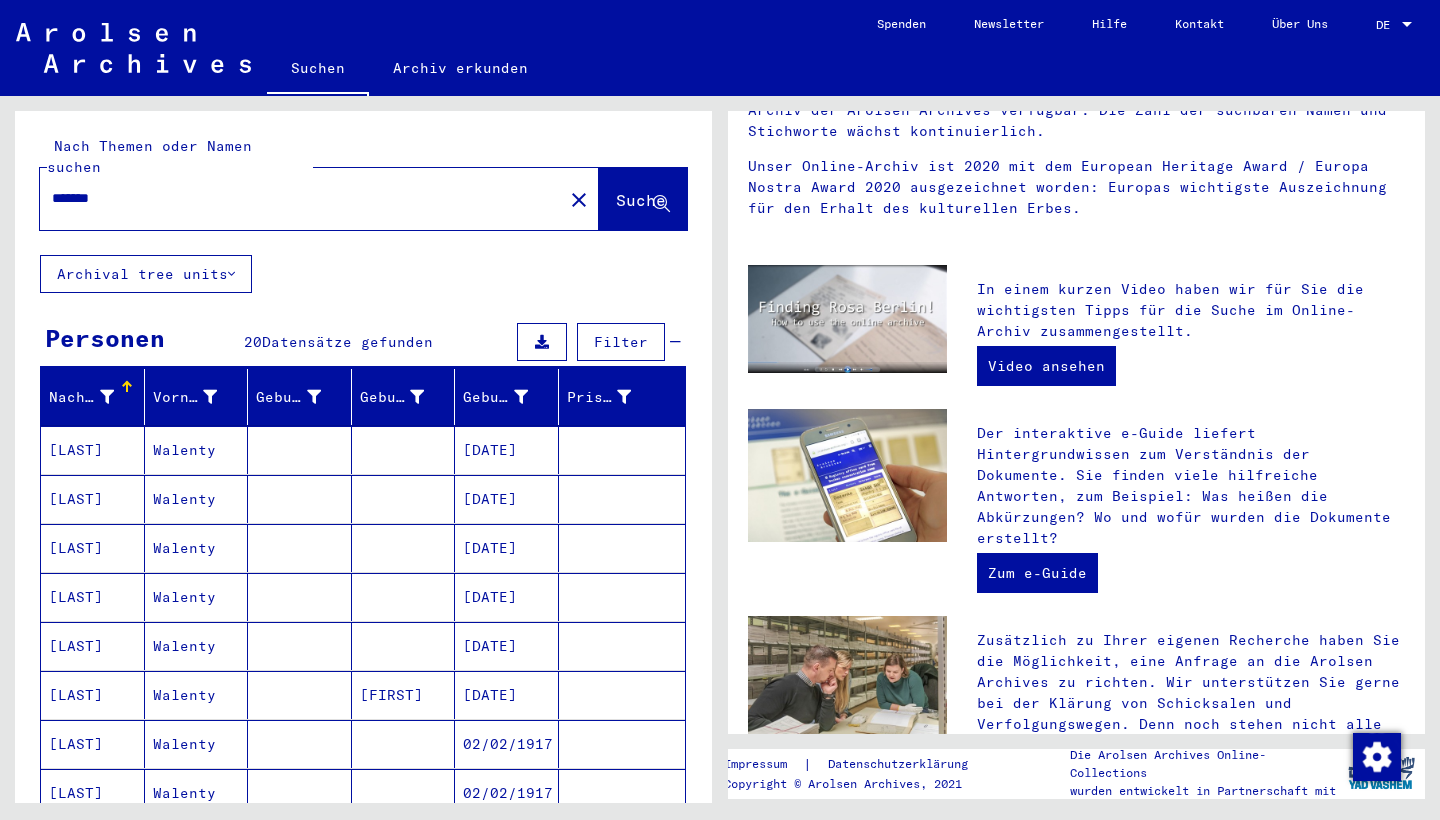 scroll, scrollTop: 0, scrollLeft: 0, axis: both 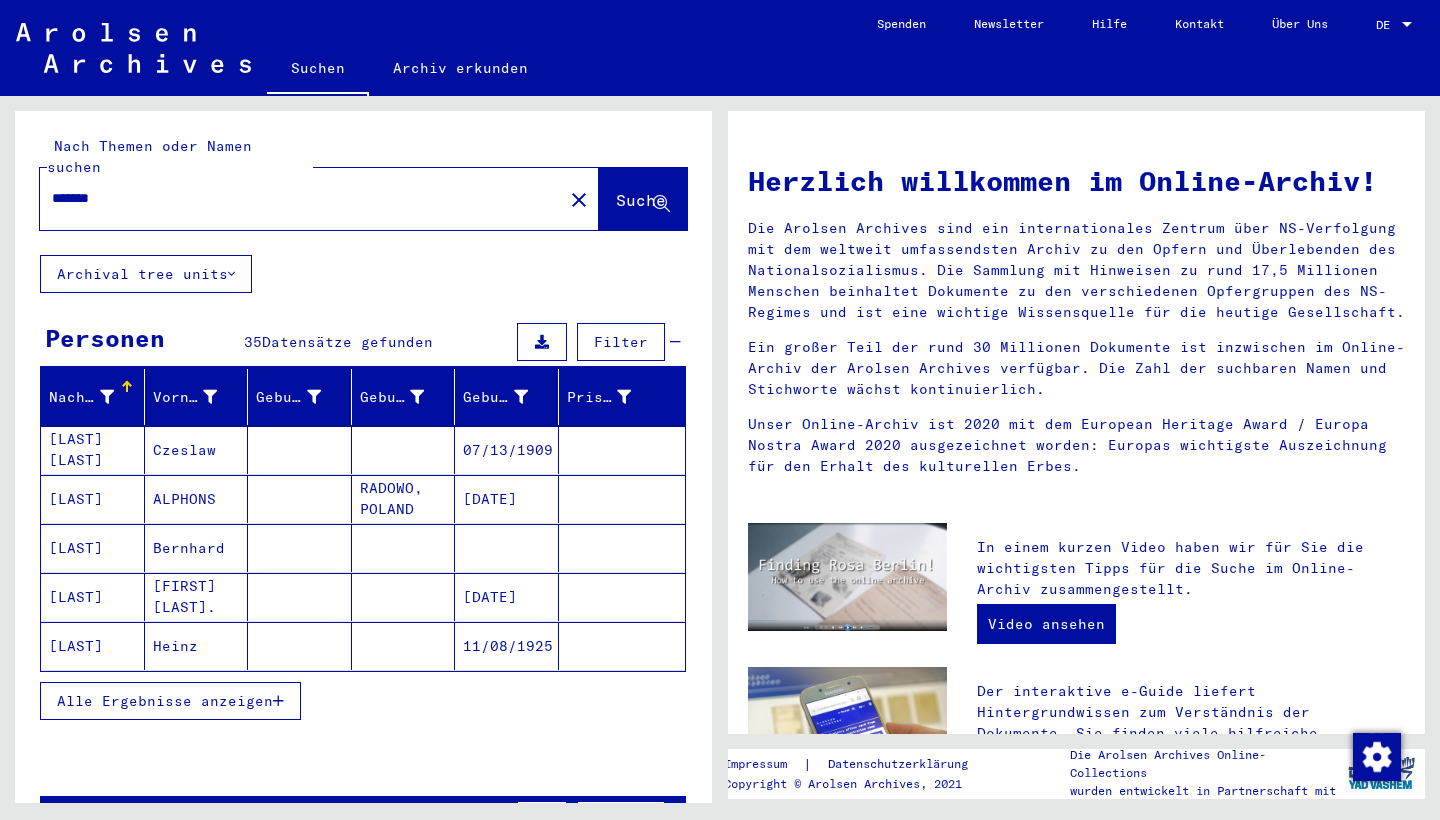 click on "Alle Ergebnisse anzeigen" at bounding box center (165, 701) 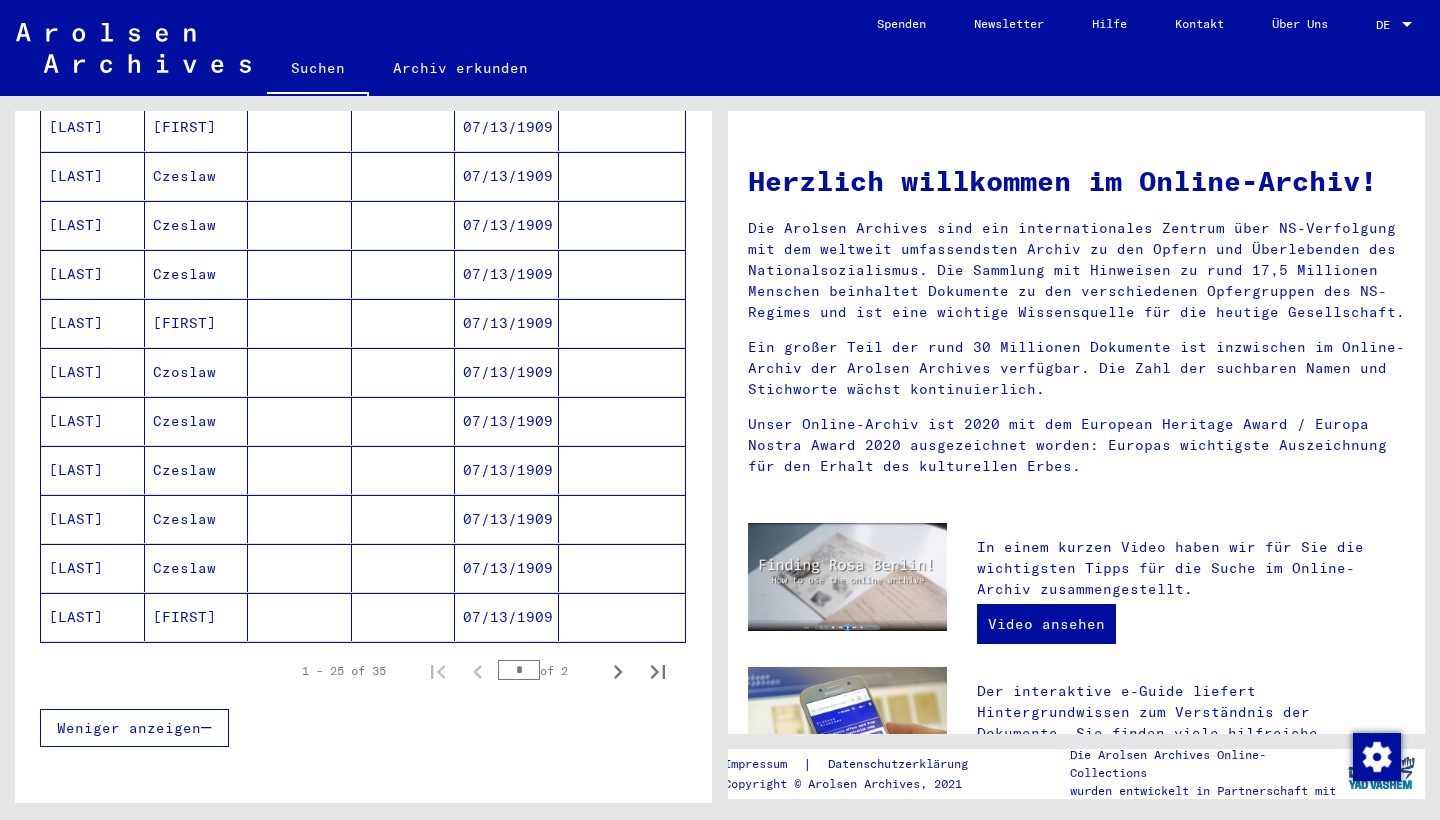 scroll, scrollTop: 1020, scrollLeft: 0, axis: vertical 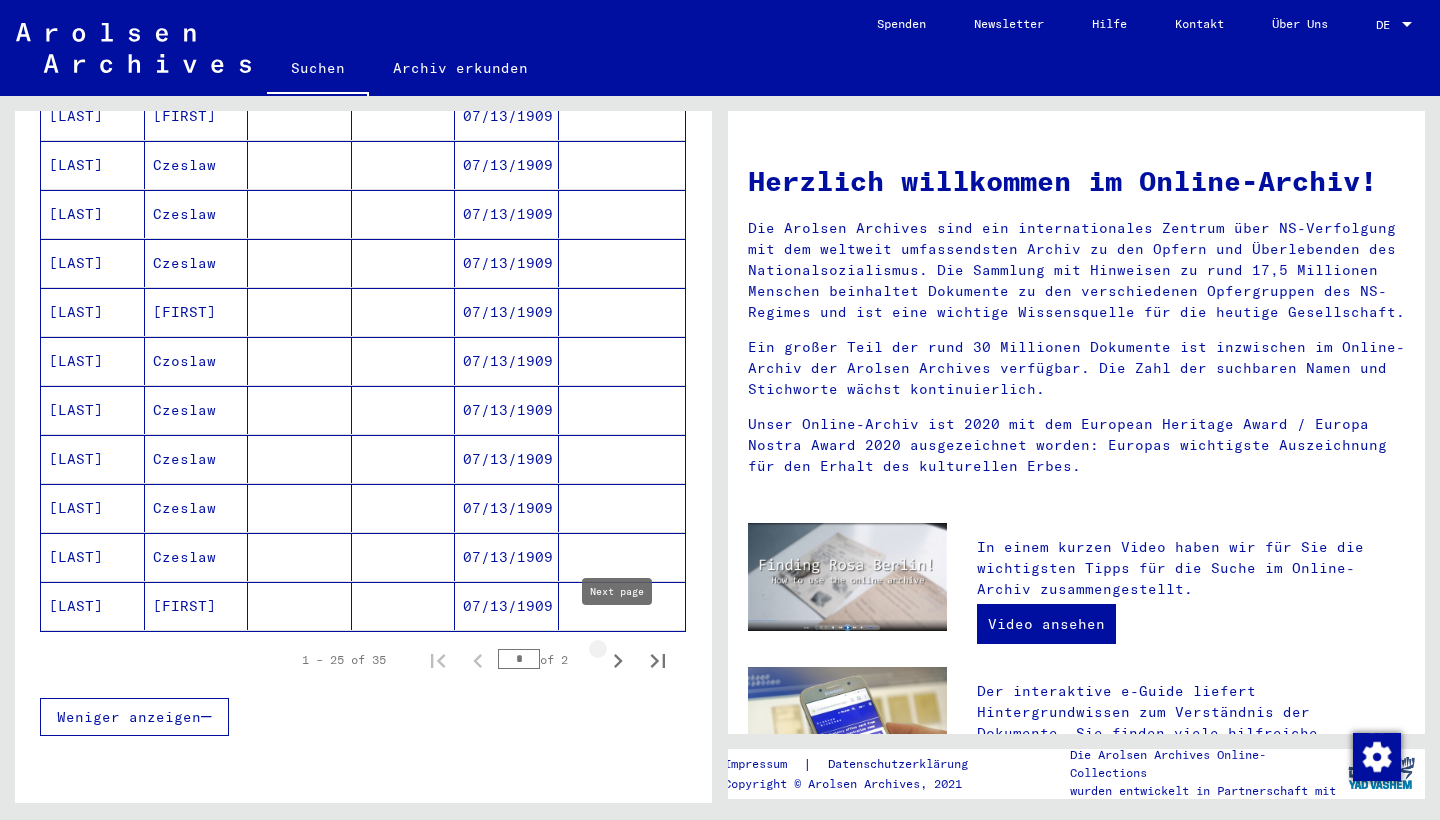 click 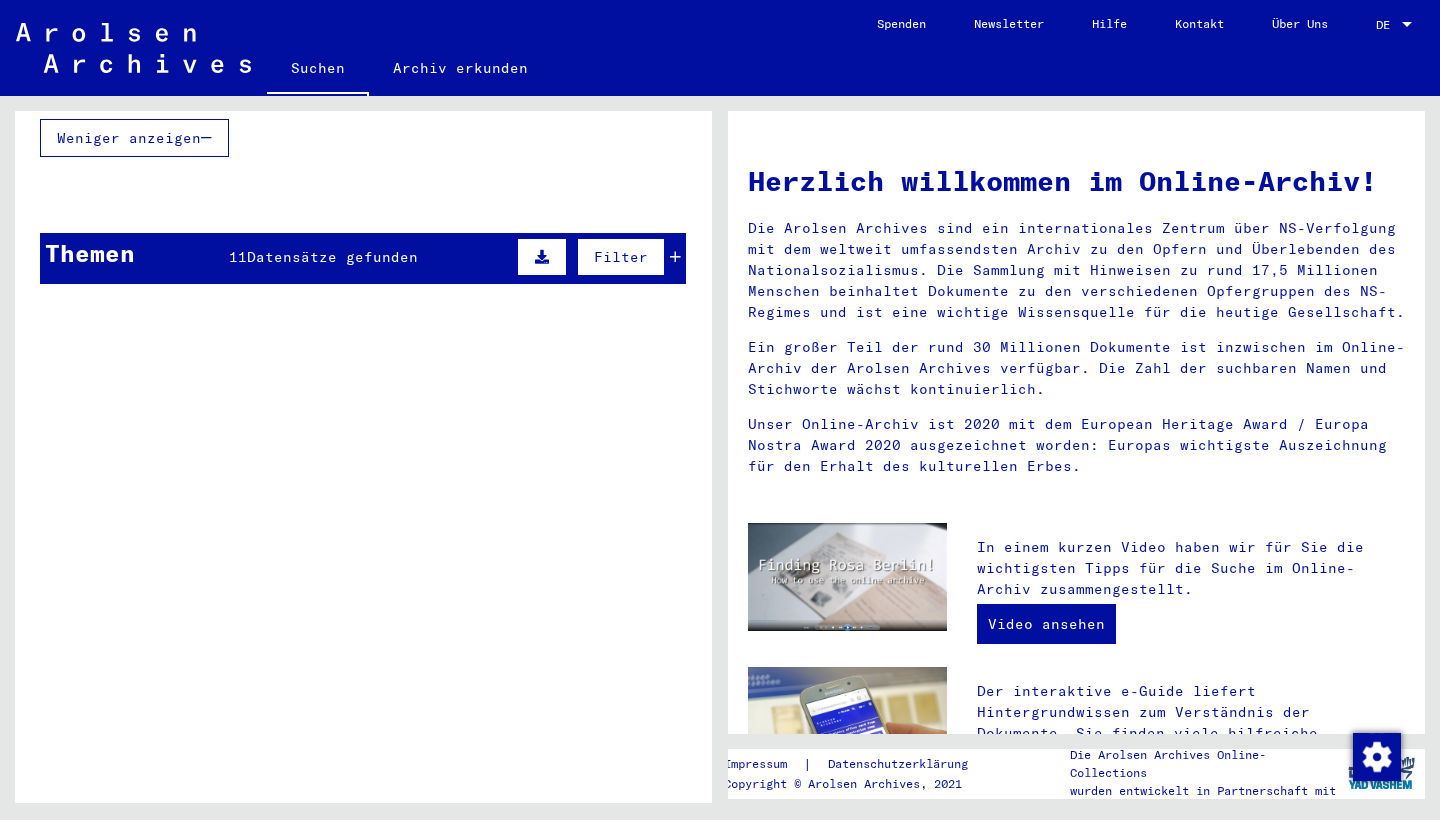 scroll, scrollTop: 0, scrollLeft: 0, axis: both 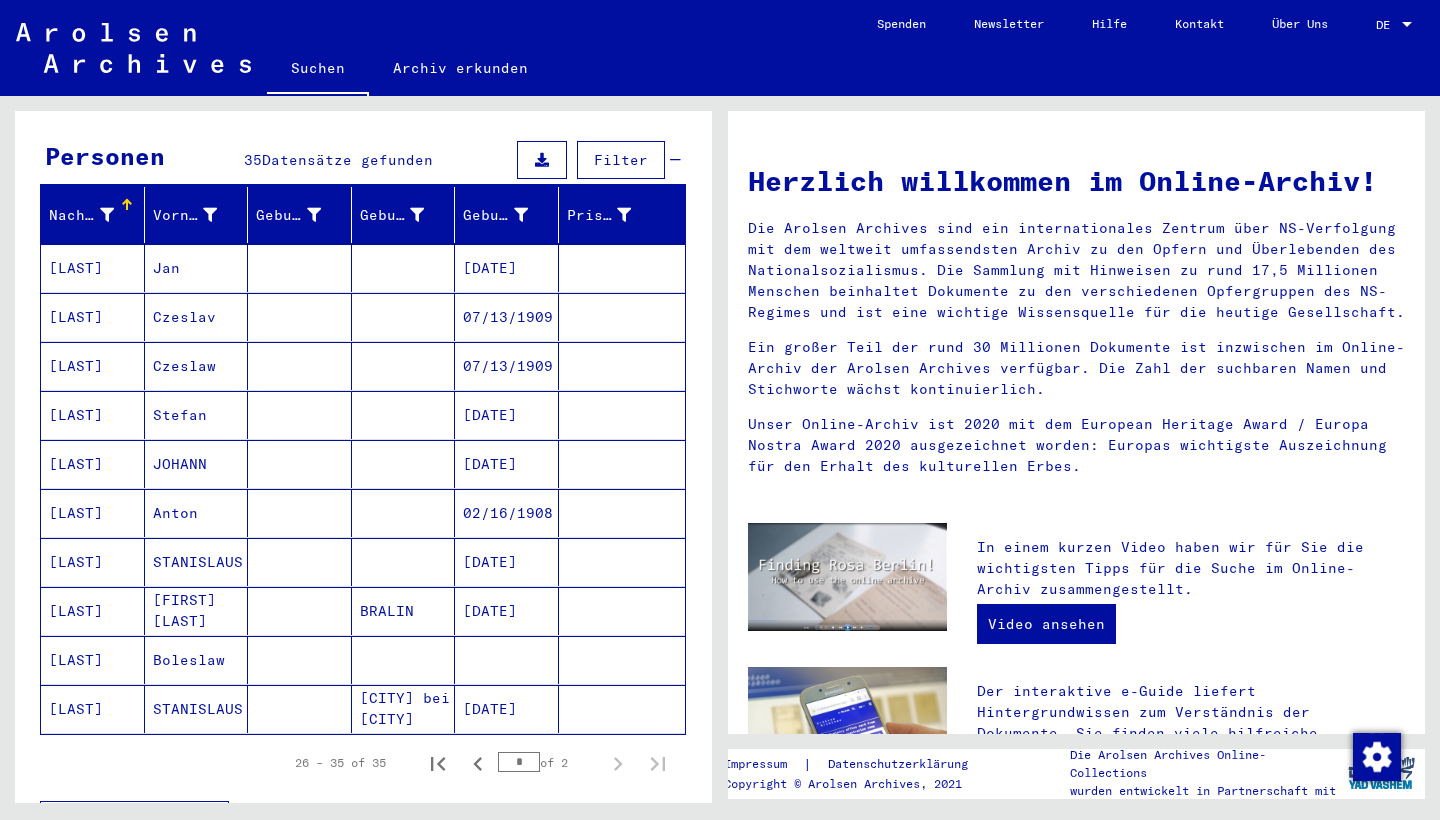 click on "Jan" at bounding box center [197, 317] 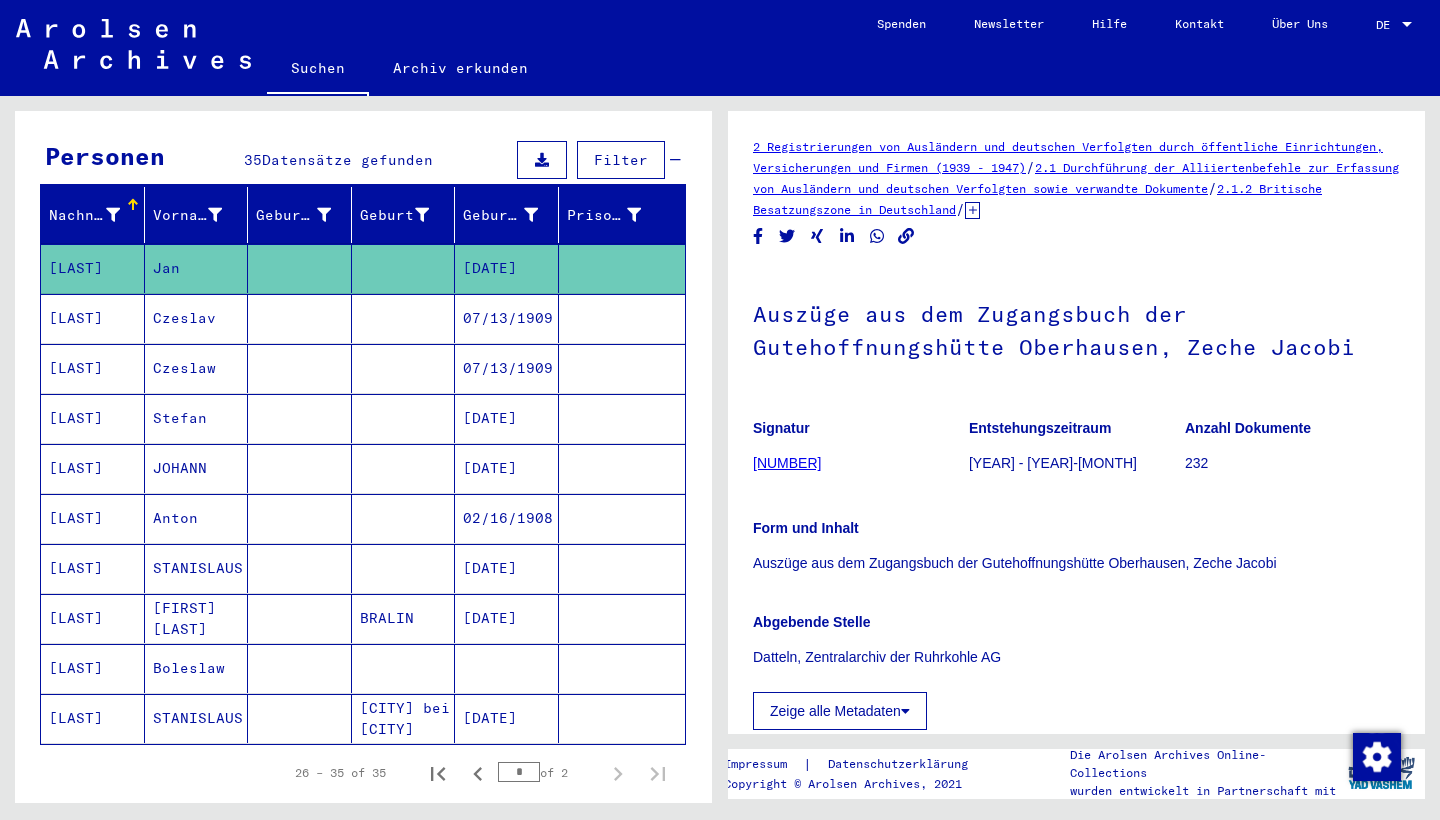 scroll, scrollTop: 0, scrollLeft: 0, axis: both 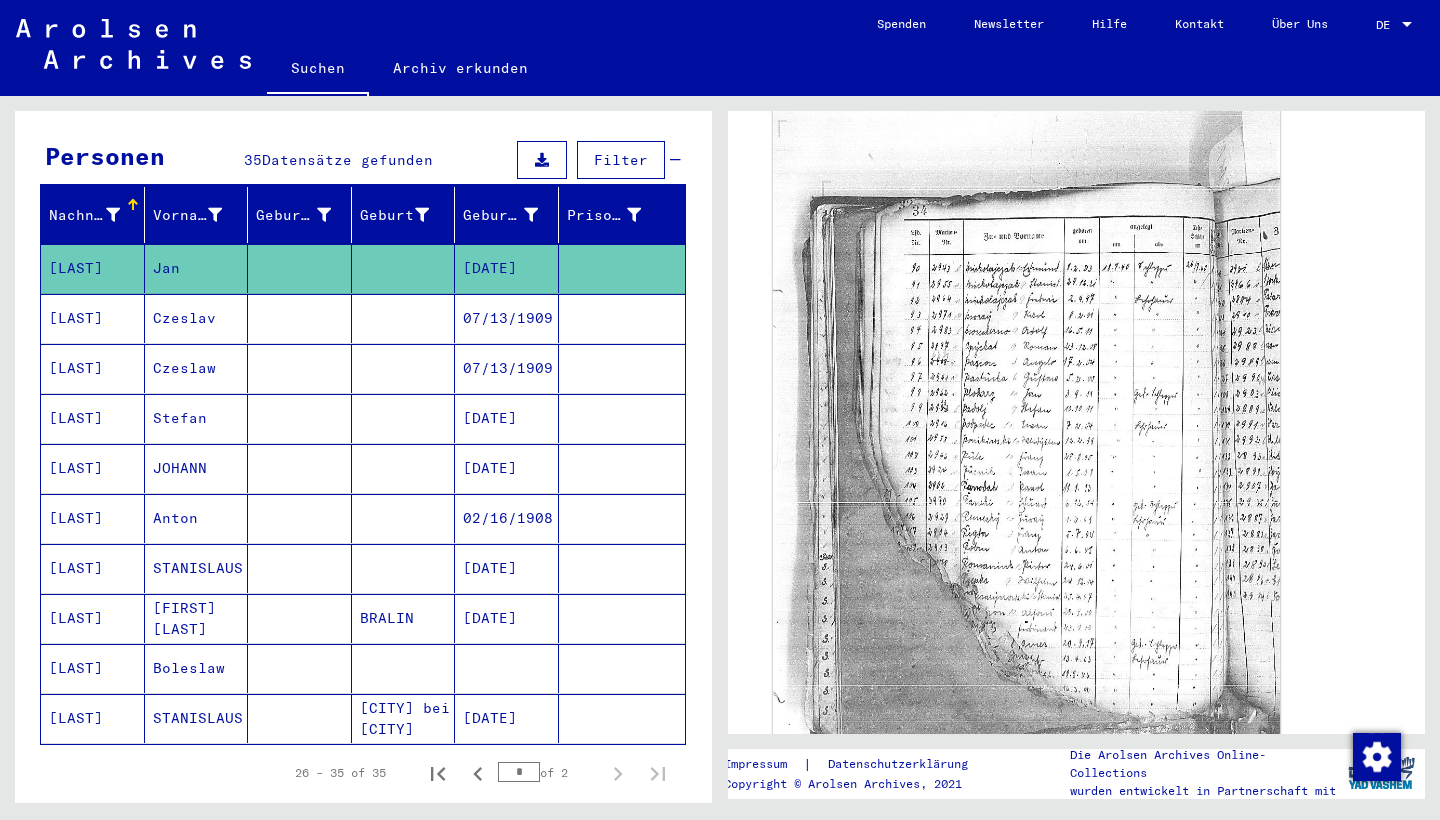 click 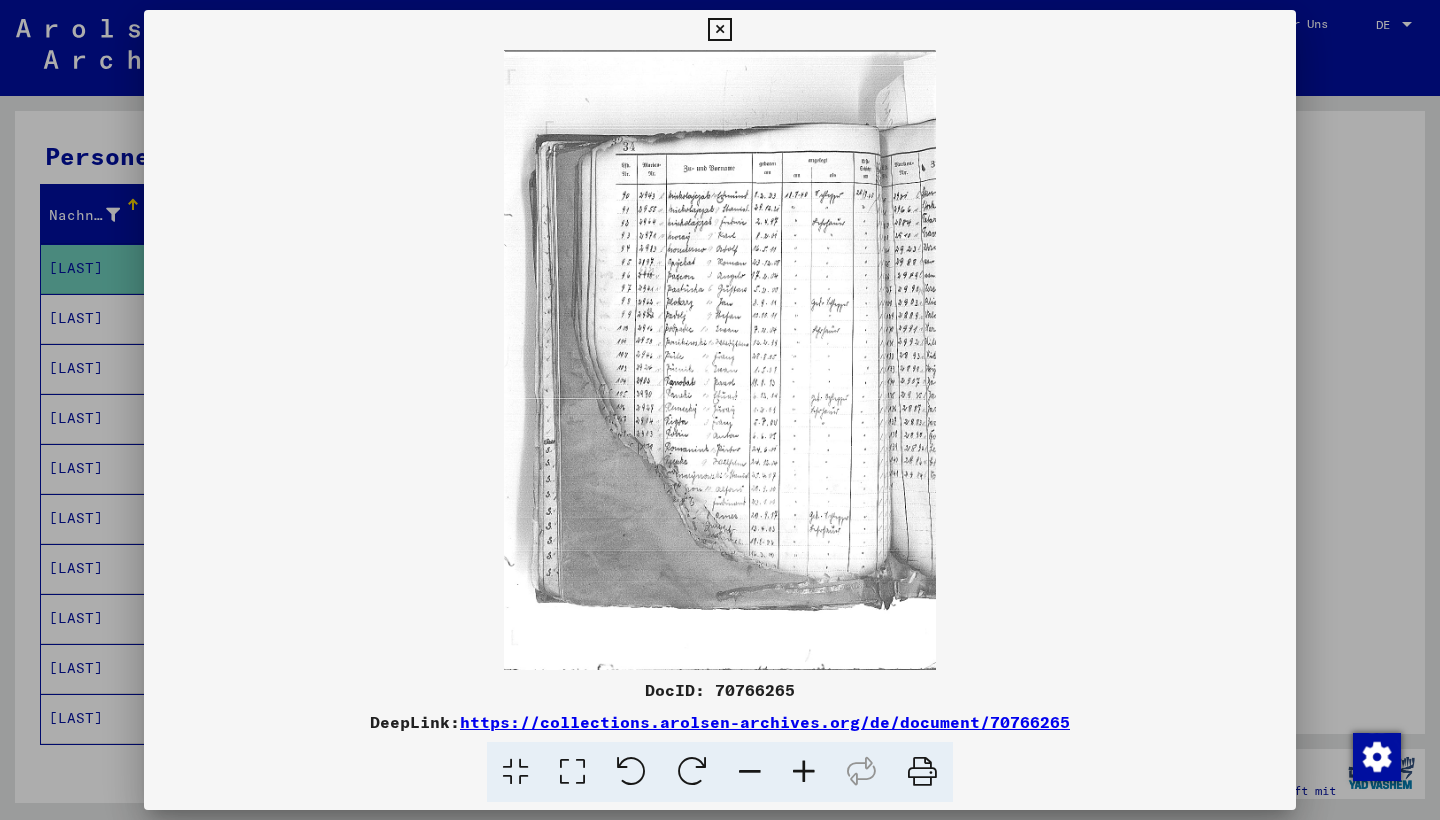 click at bounding box center (720, 360) 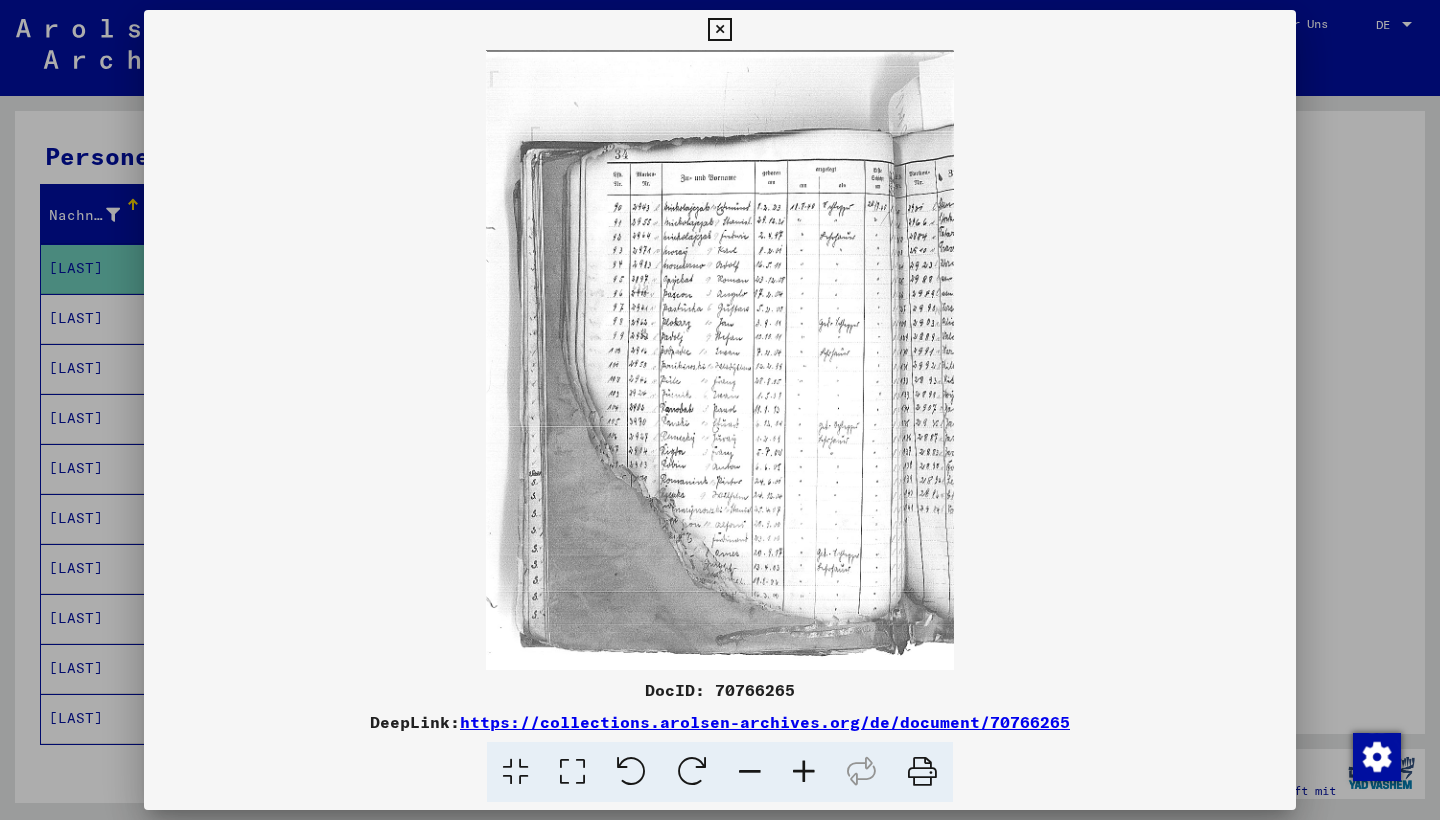 click at bounding box center [804, 772] 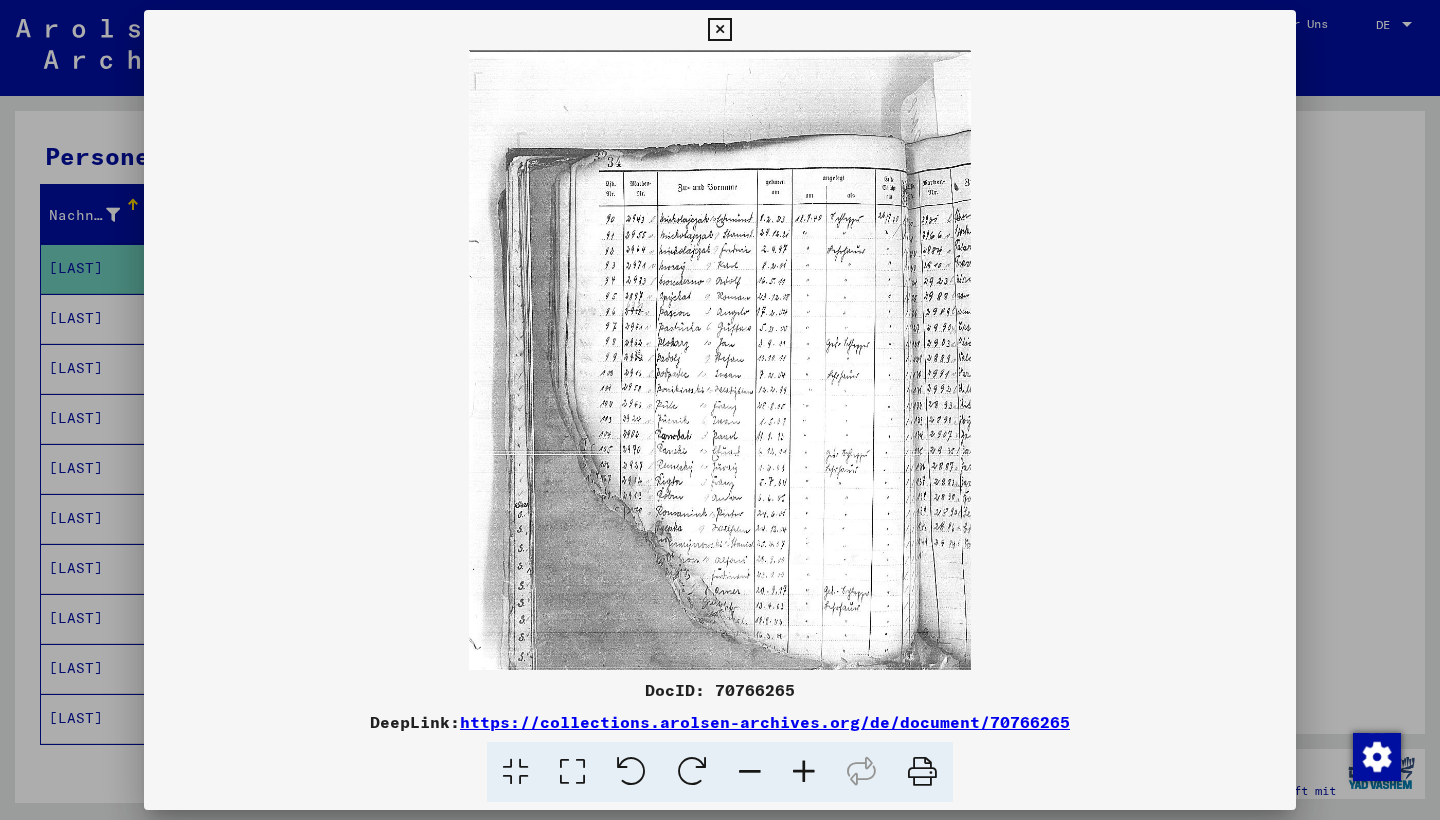 click at bounding box center [804, 772] 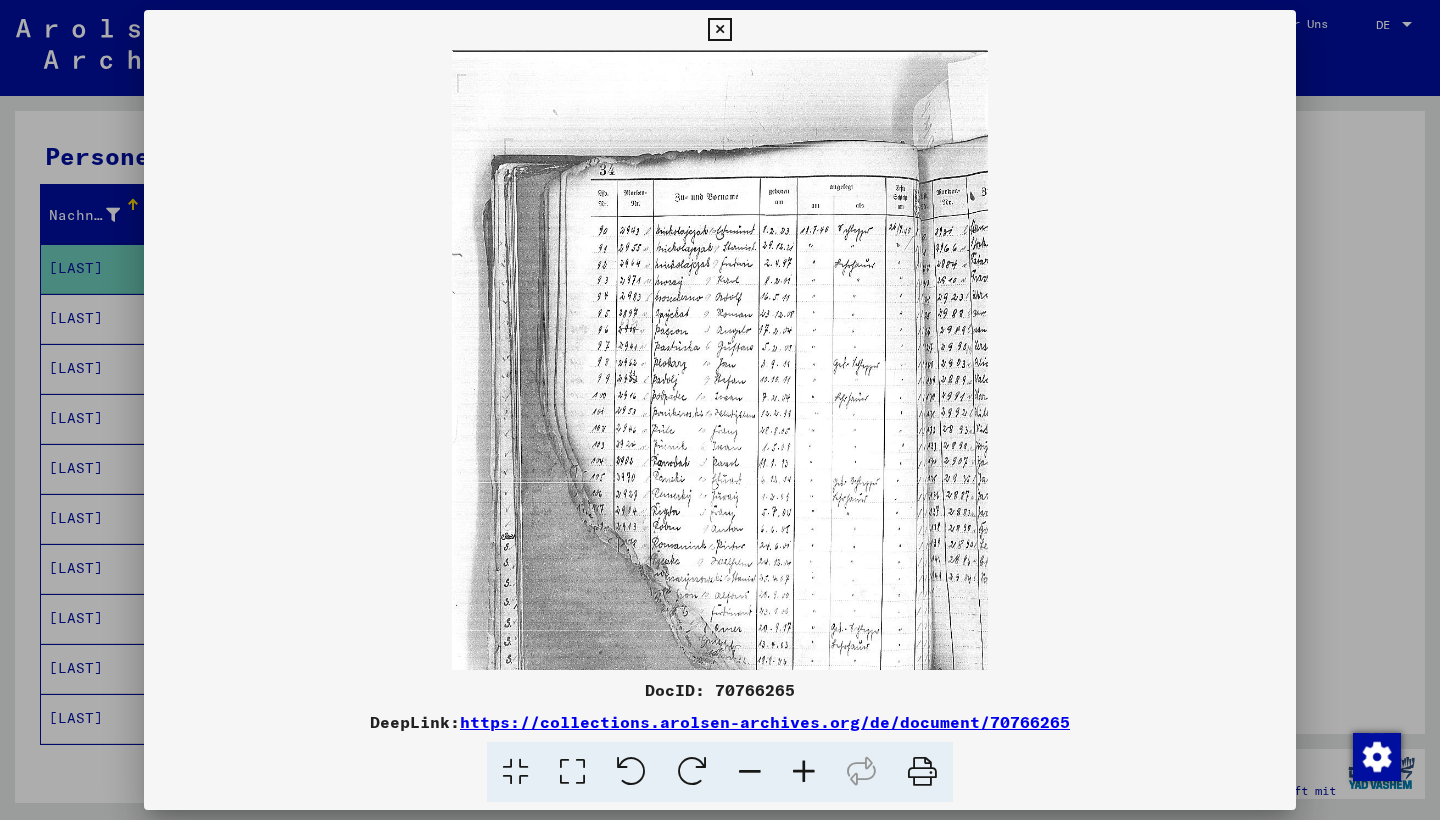 click at bounding box center (804, 772) 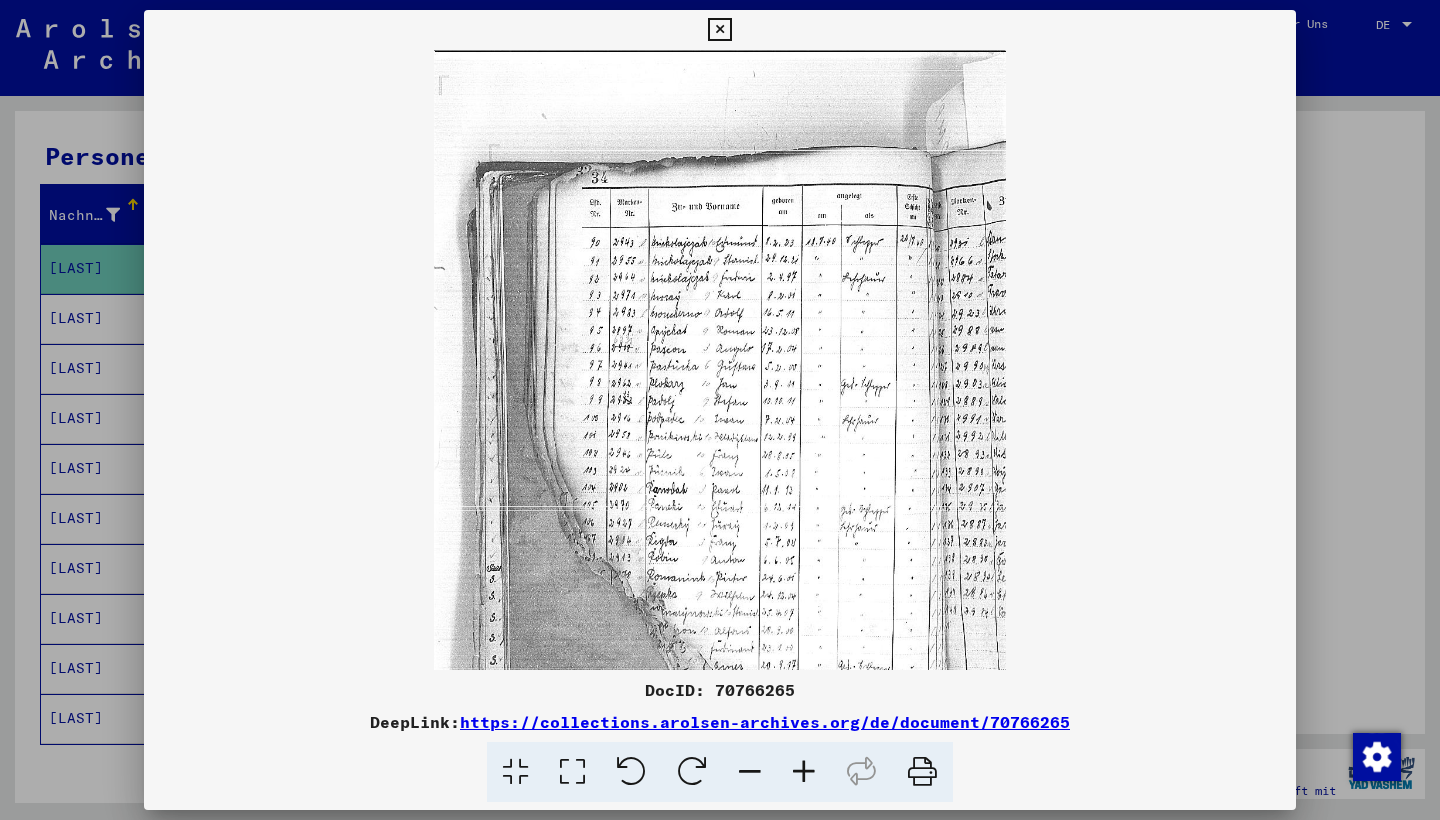 click at bounding box center [804, 772] 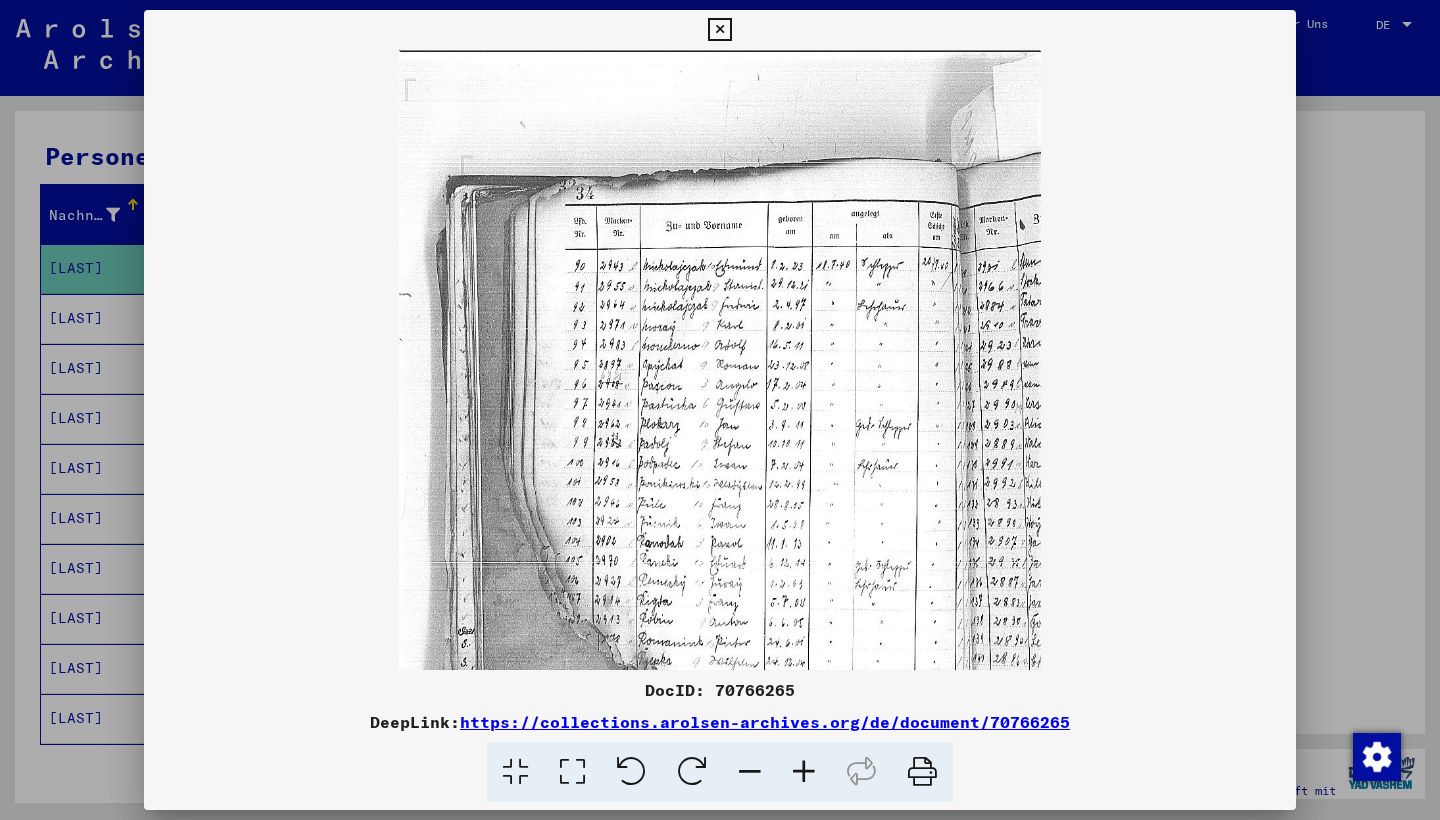 click at bounding box center [804, 772] 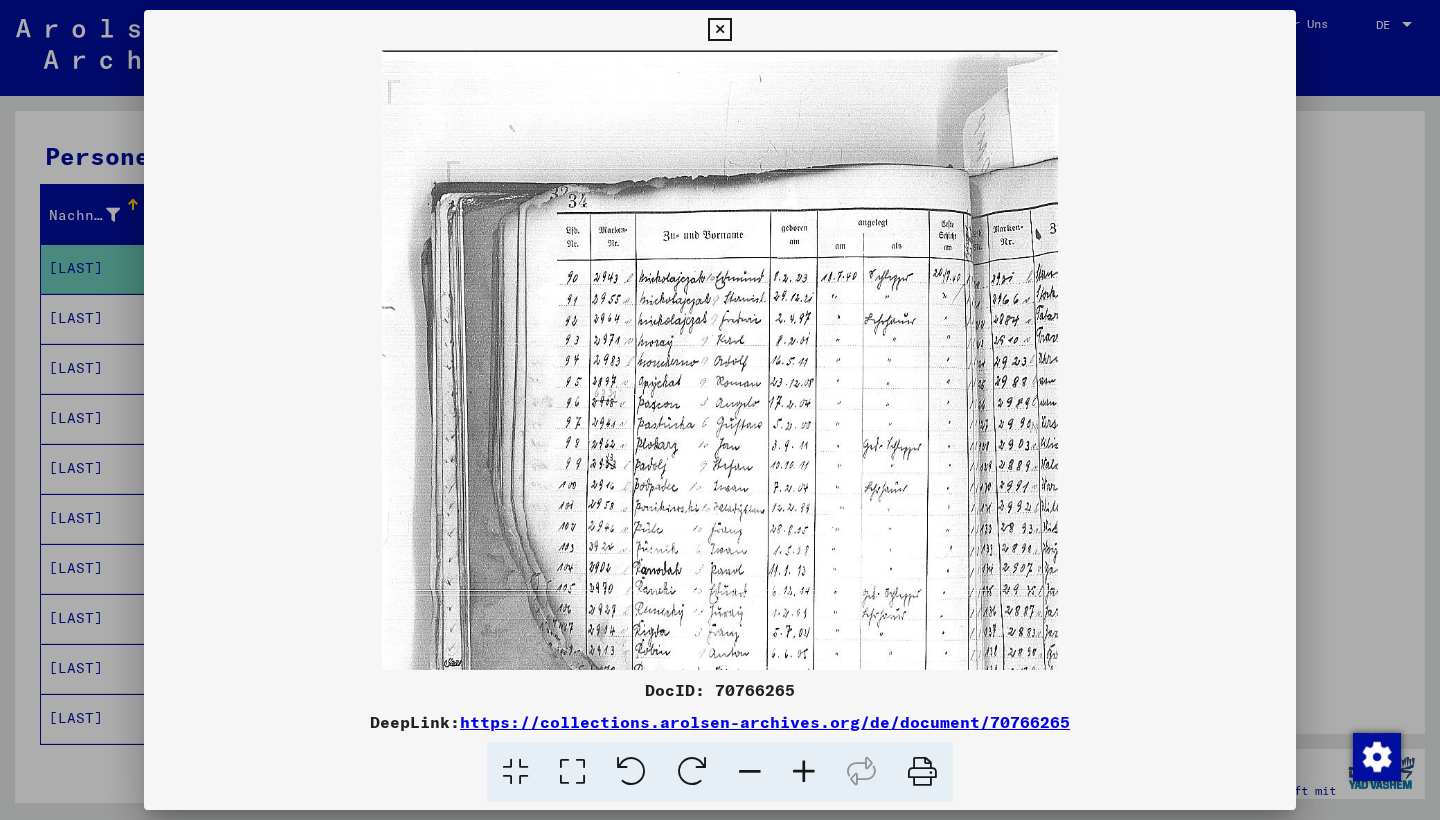 click at bounding box center [804, 772] 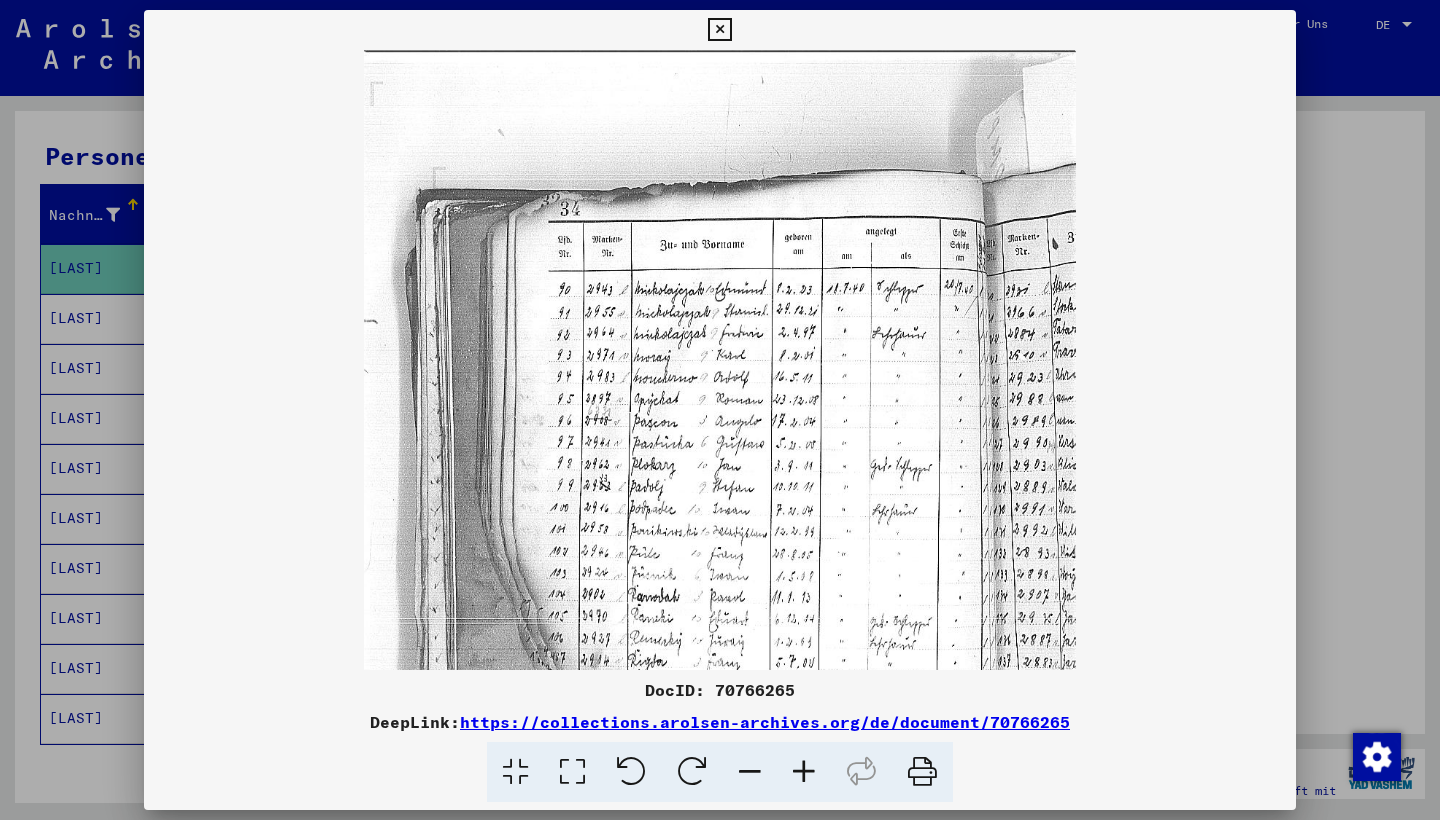 click at bounding box center (804, 772) 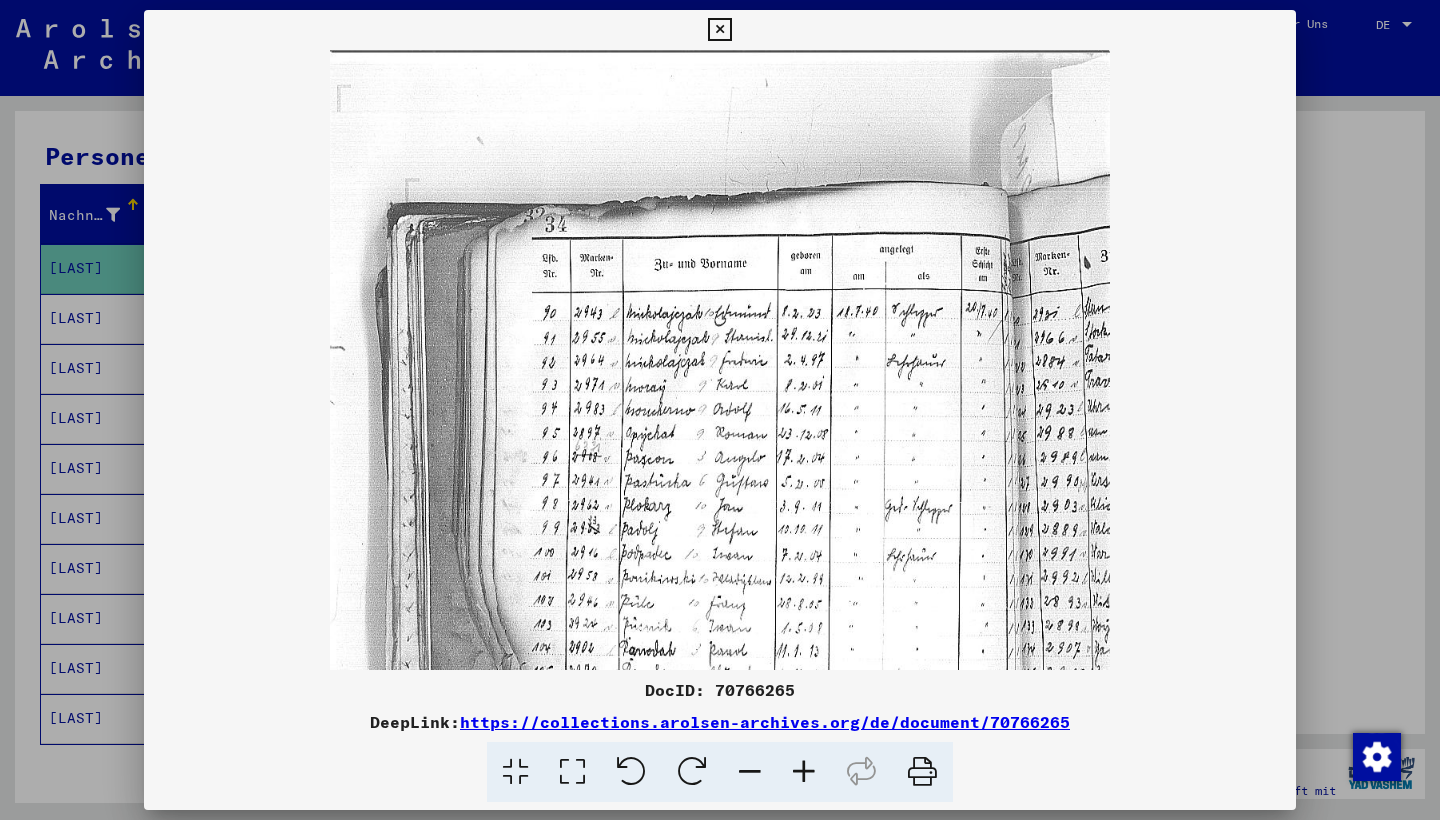 click at bounding box center (804, 772) 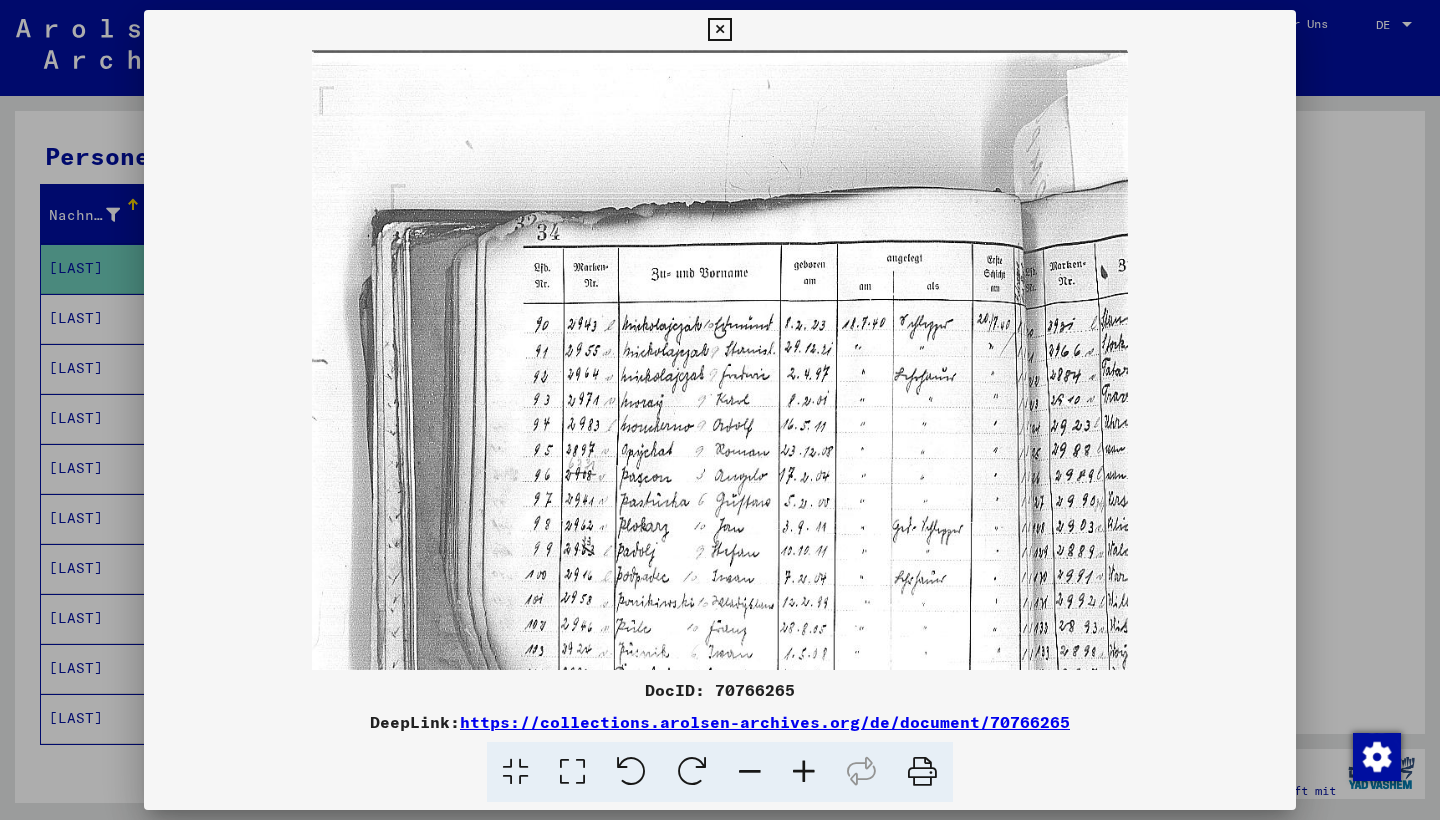 click at bounding box center (804, 772) 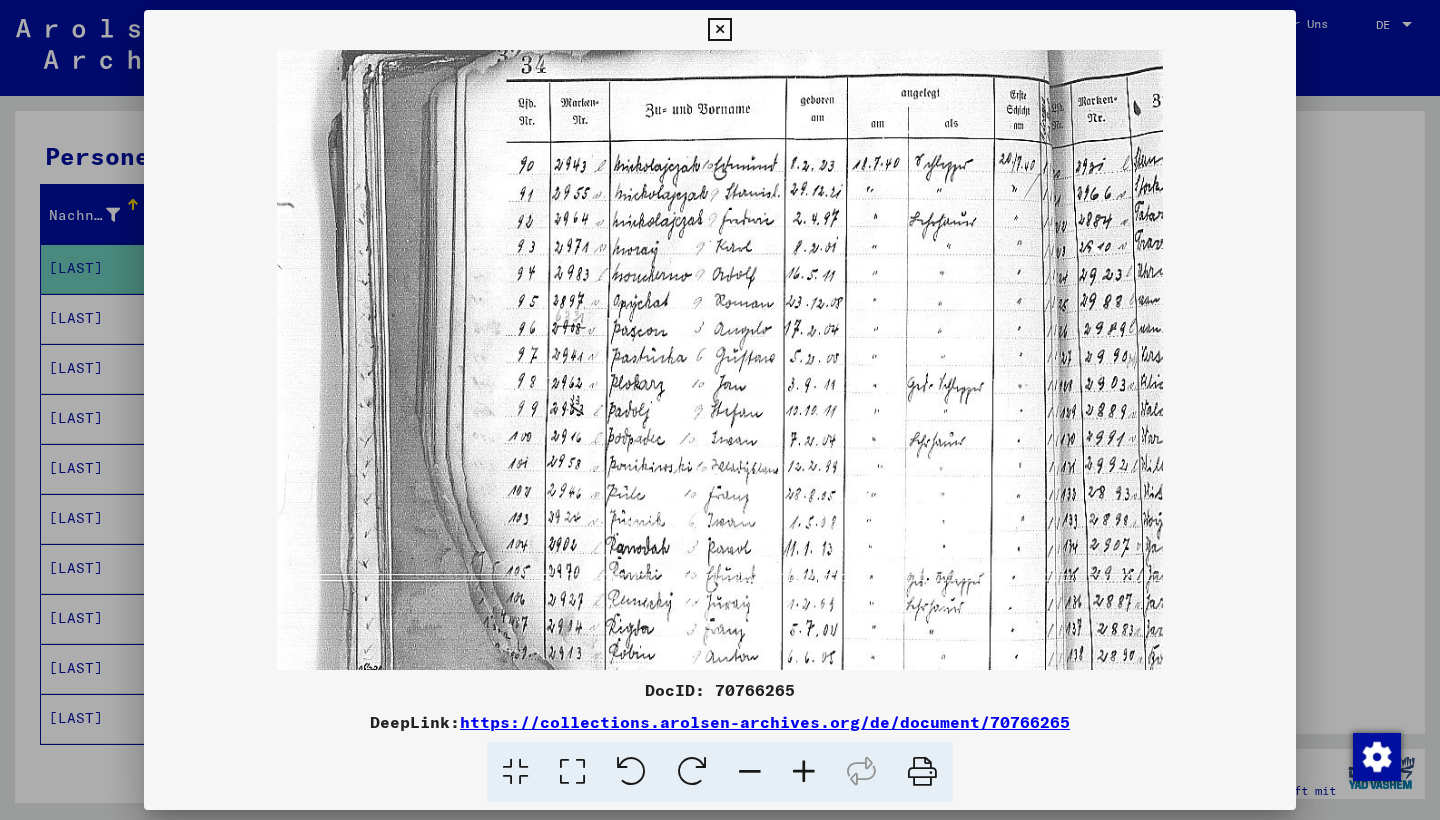 scroll, scrollTop: 184, scrollLeft: 0, axis: vertical 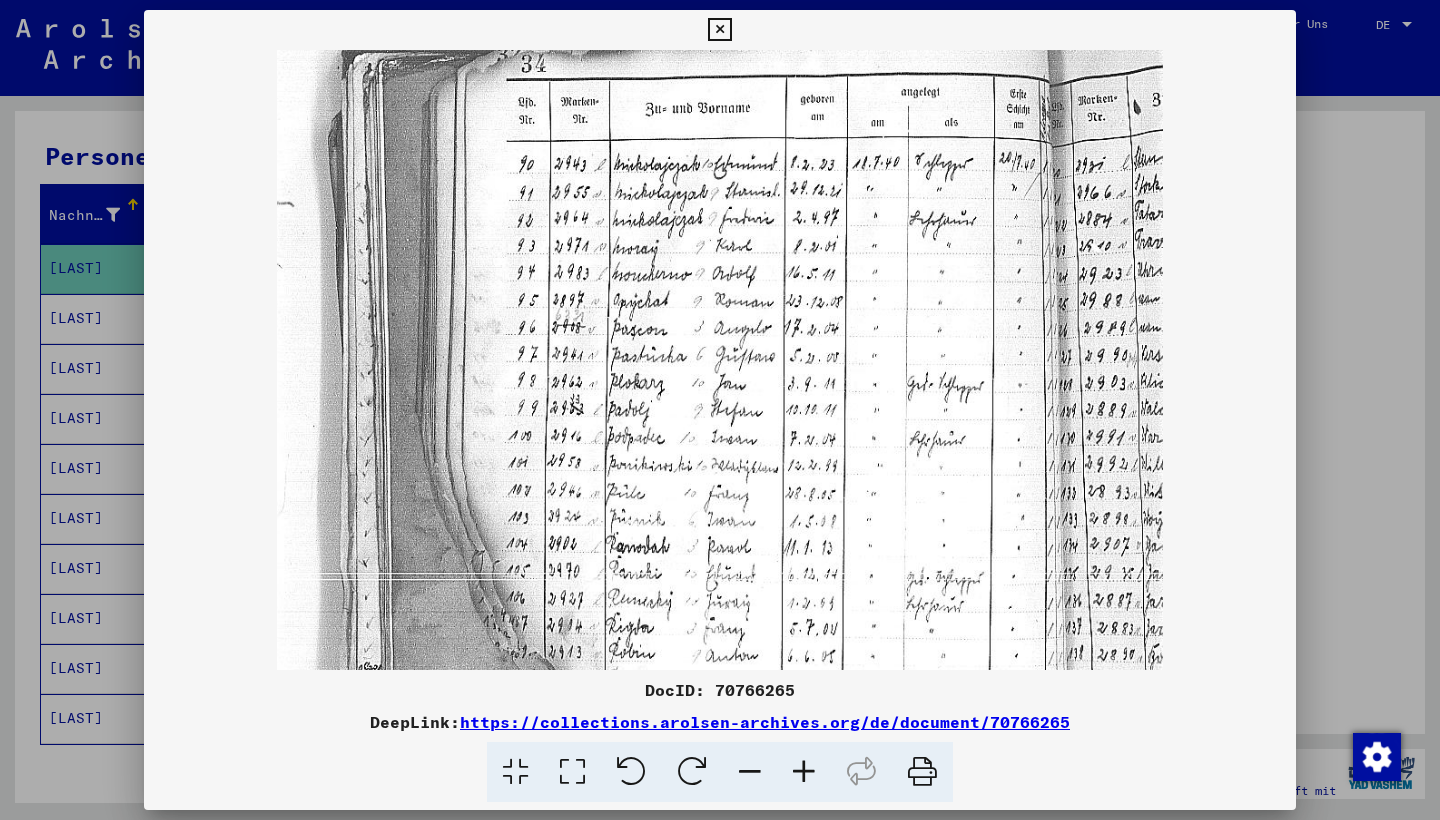 drag, startPoint x: 775, startPoint y: 572, endPoint x: 768, endPoint y: 388, distance: 184.1331 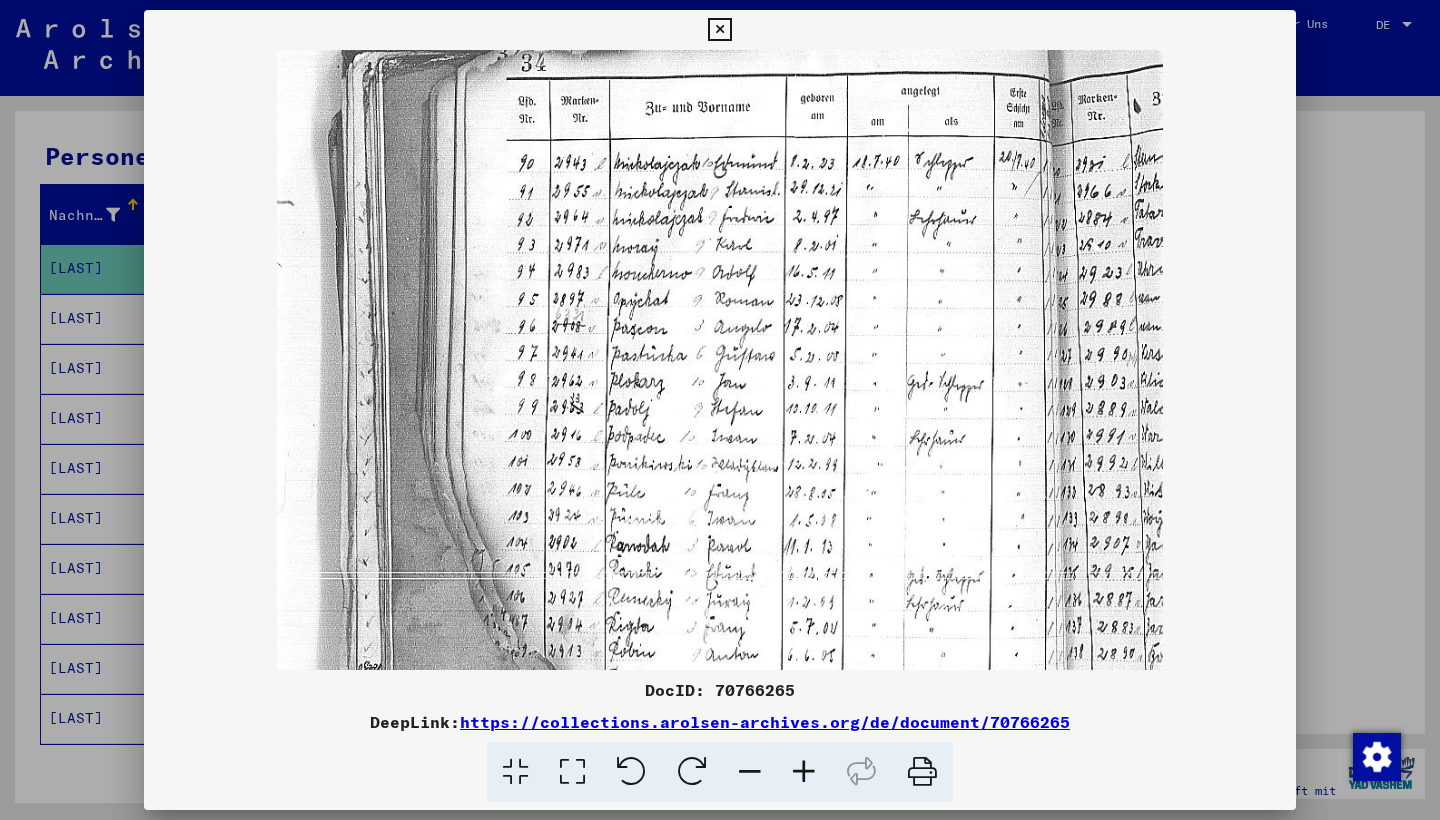 scroll, scrollTop: 184, scrollLeft: 0, axis: vertical 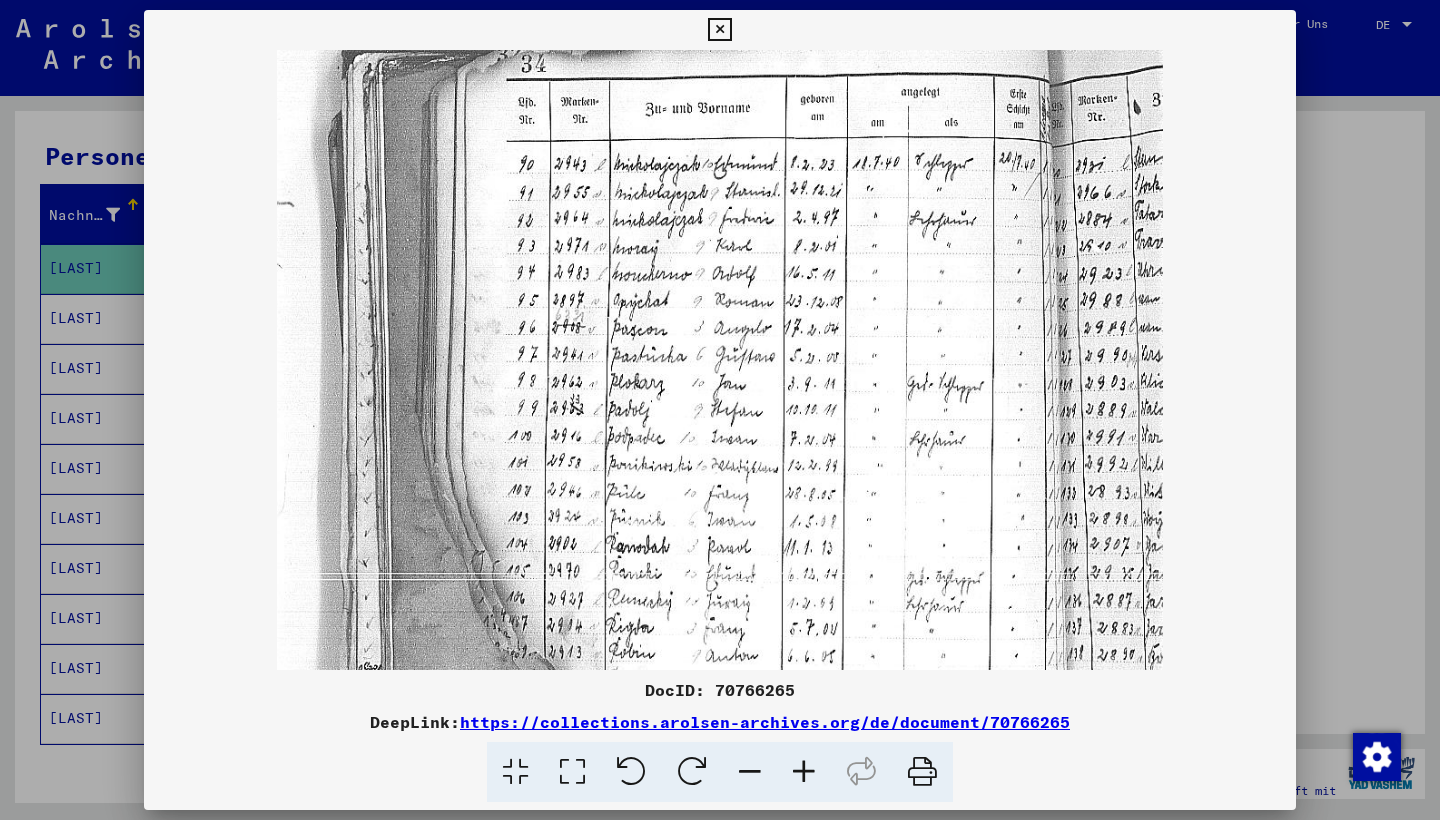 drag, startPoint x: 712, startPoint y: 391, endPoint x: 606, endPoint y: 391, distance: 106 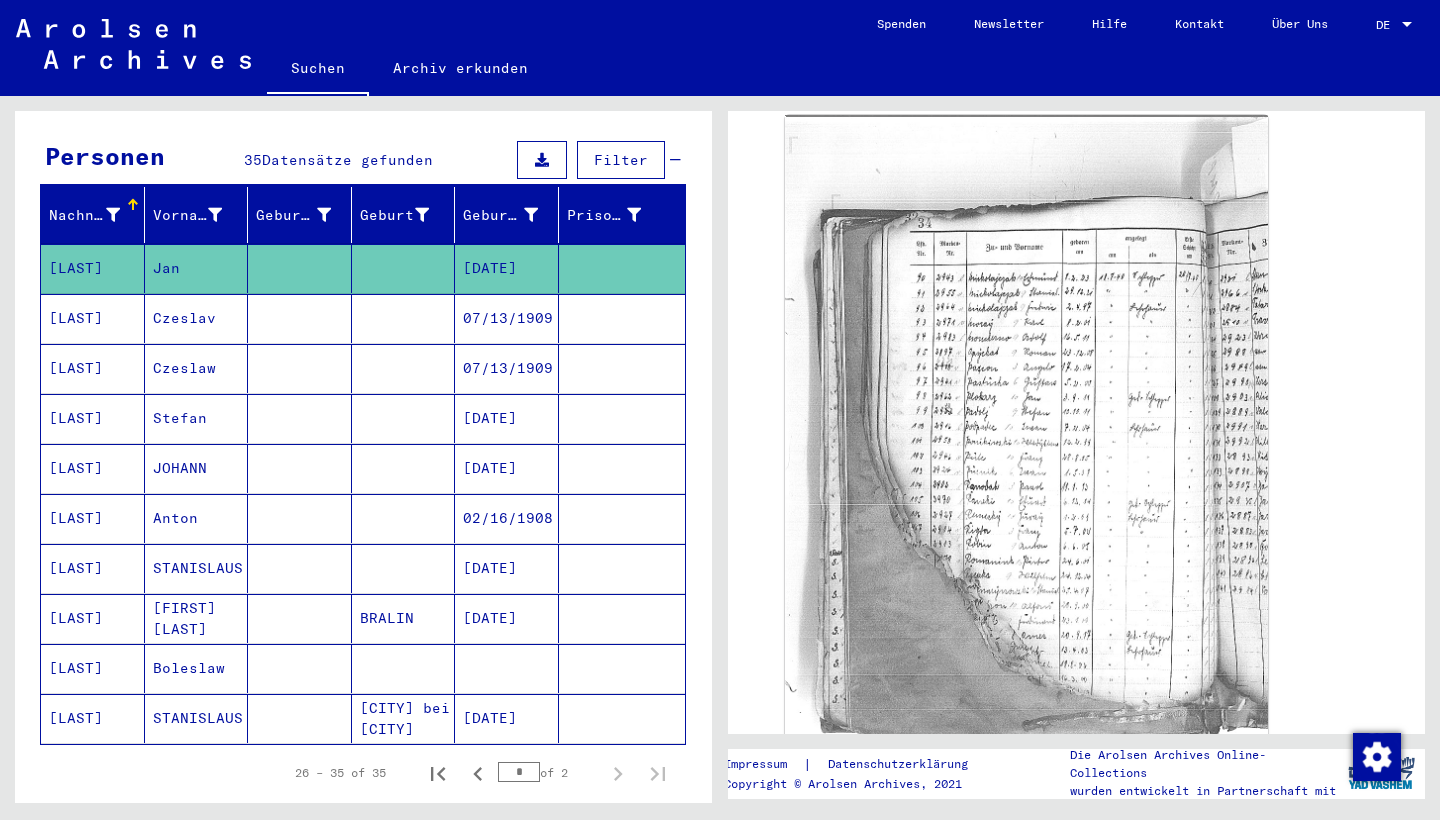 scroll, scrollTop: 0, scrollLeft: 0, axis: both 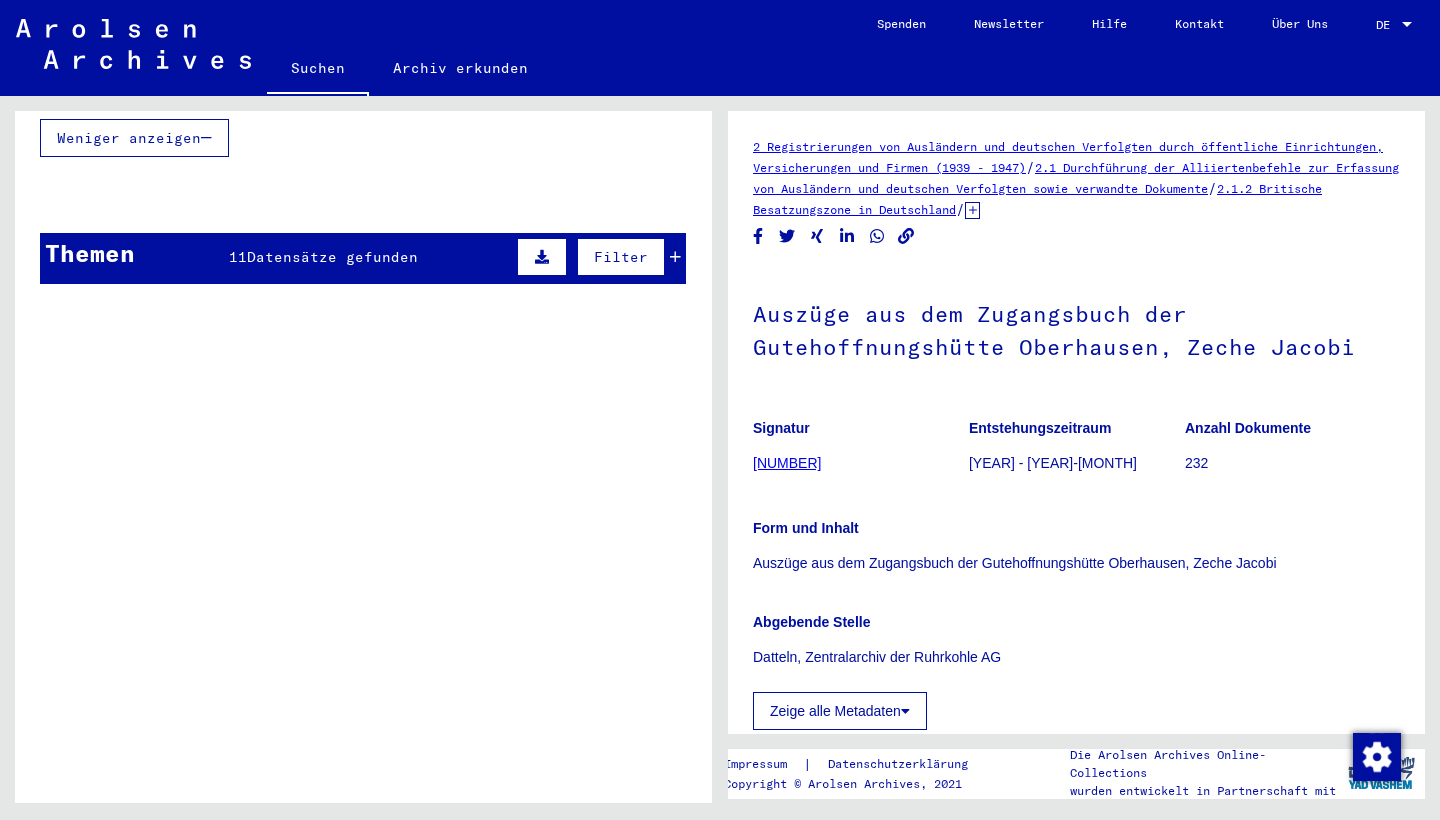 click on "Themen" at bounding box center [90, 253] 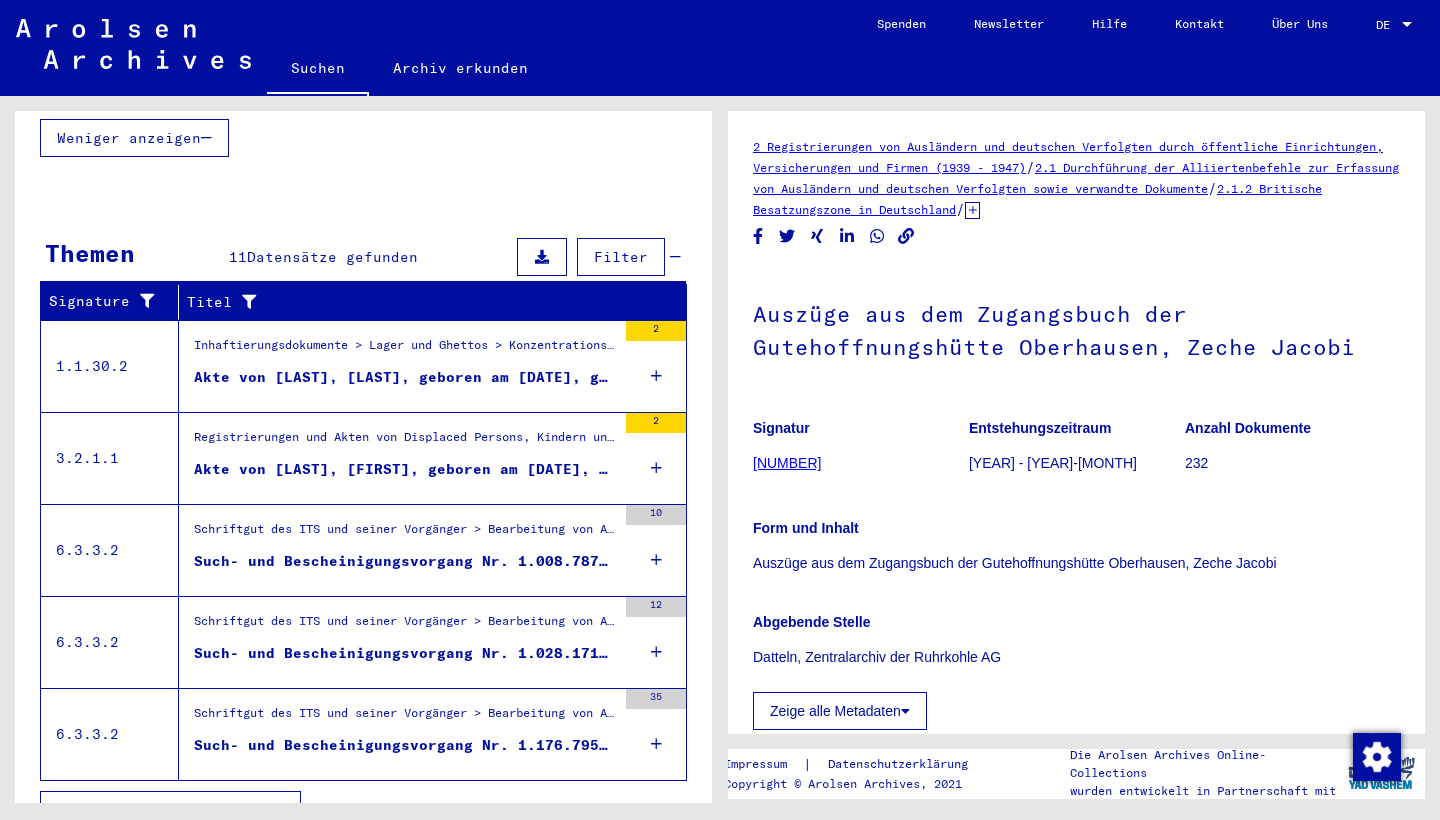click on "Akte von [LAST], [LAST], geboren am [DATE], geboren in [LAST]" at bounding box center [405, 382] 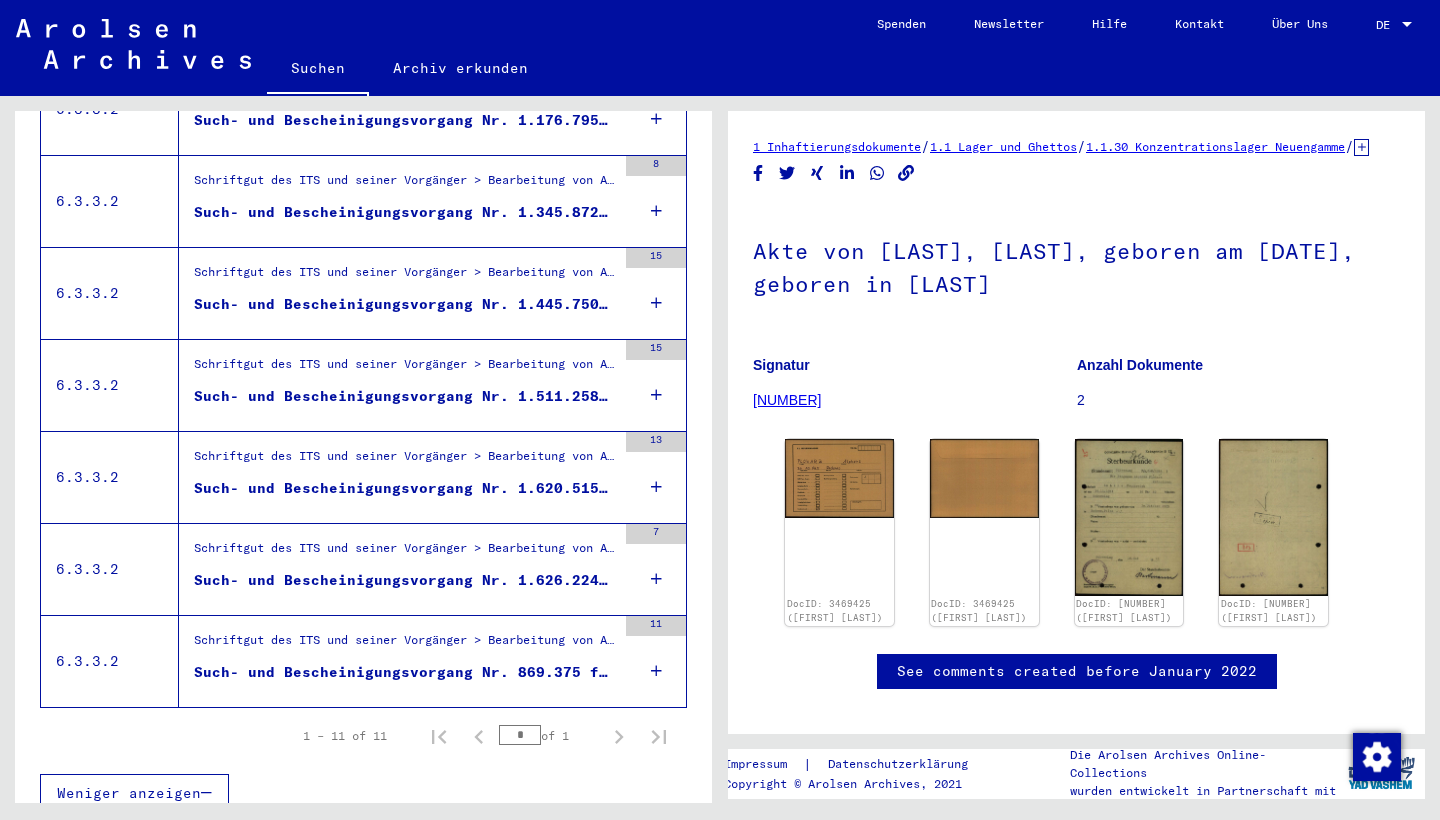 scroll, scrollTop: 826, scrollLeft: 0, axis: vertical 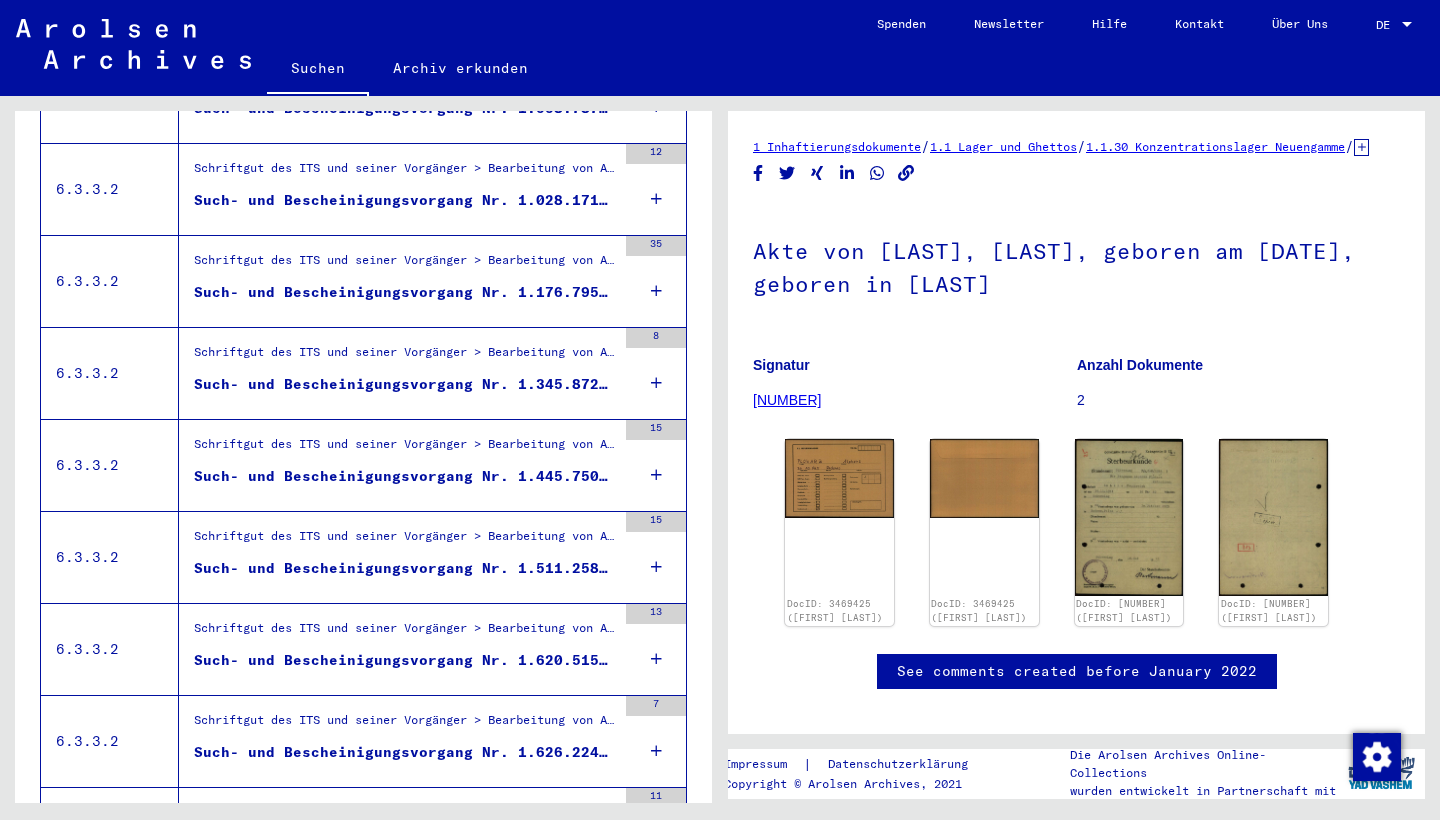 click on "Such- und Bescheinigungsvorgang Nr. 1.176.795 für [LAST], [FIRST] geboren [DATE]" at bounding box center [405, 292] 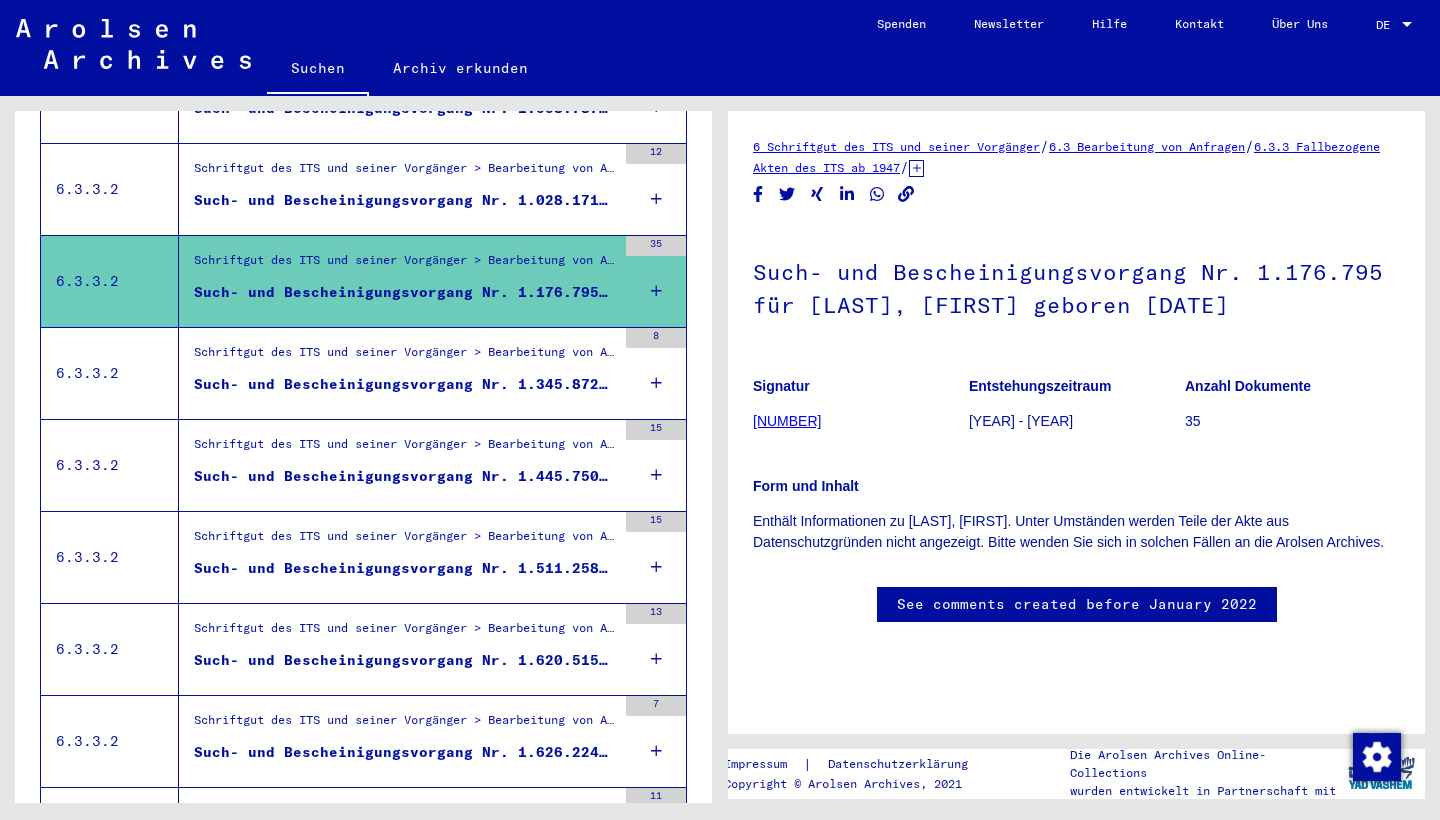 scroll, scrollTop: 0, scrollLeft: 0, axis: both 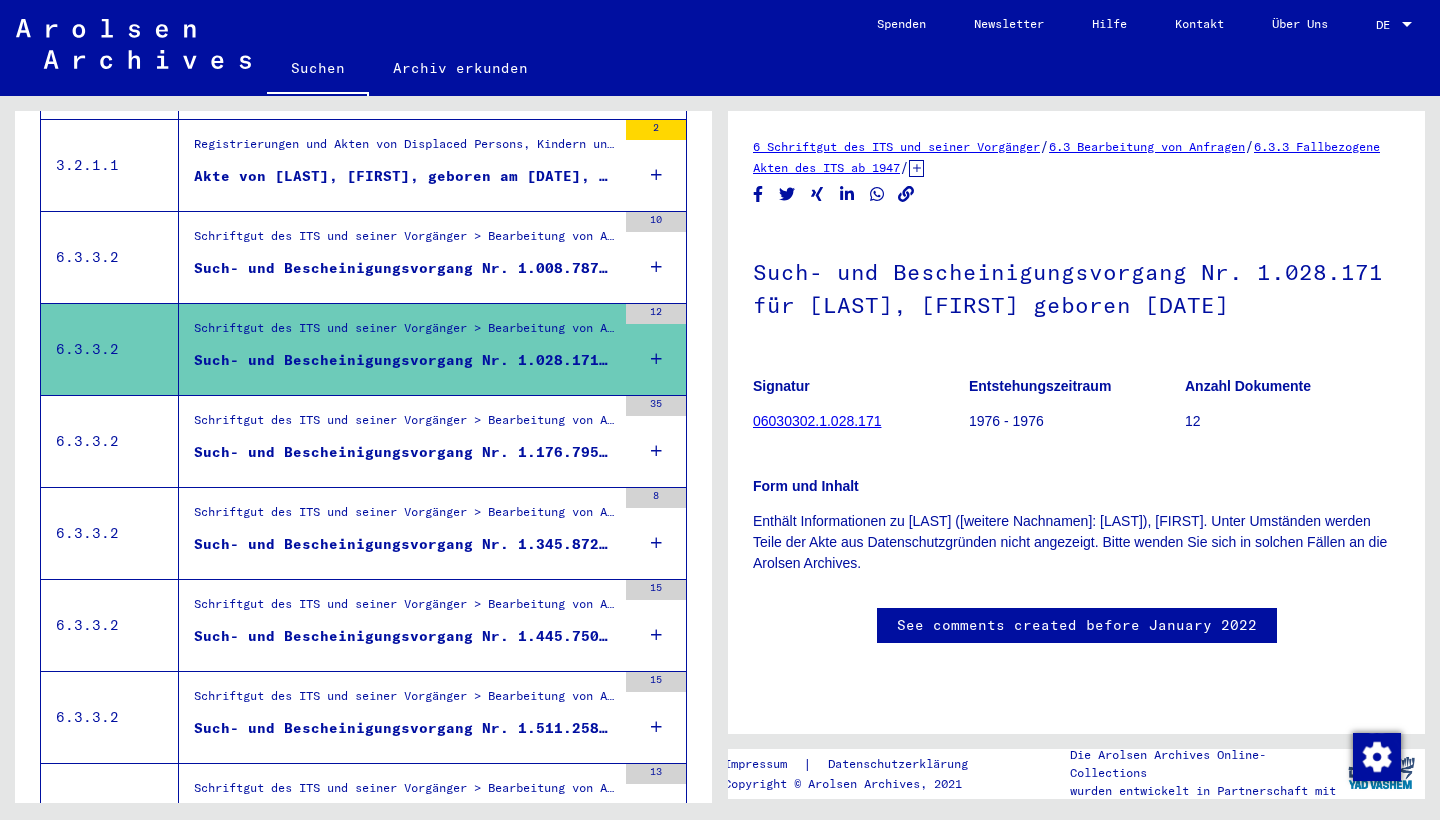 click on "Such- und Bescheinigungsvorgang Nr. 1.008.787 für [LAST], [FIRST] geboren [DATE]" at bounding box center [405, 268] 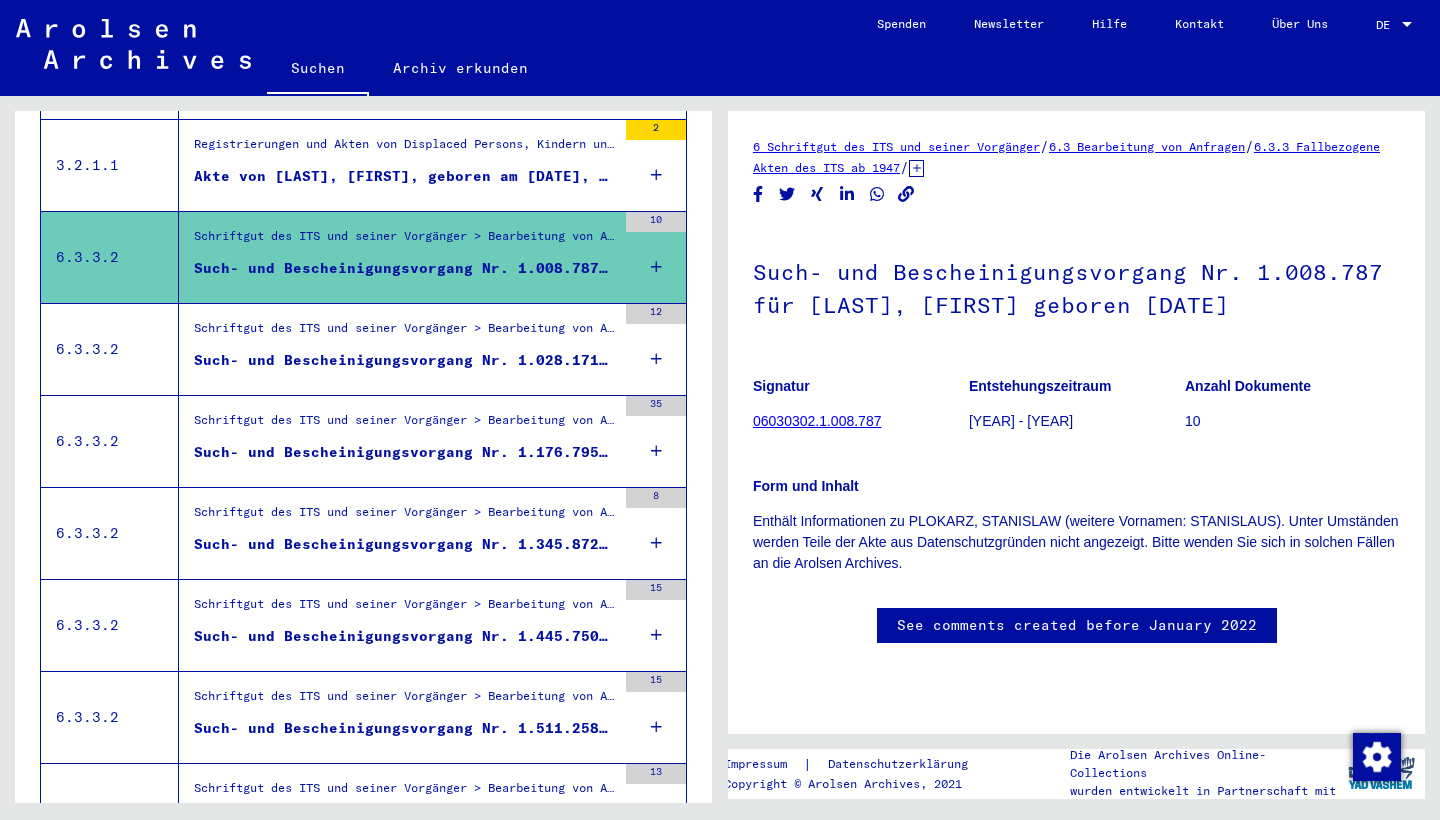 scroll, scrollTop: 0, scrollLeft: 0, axis: both 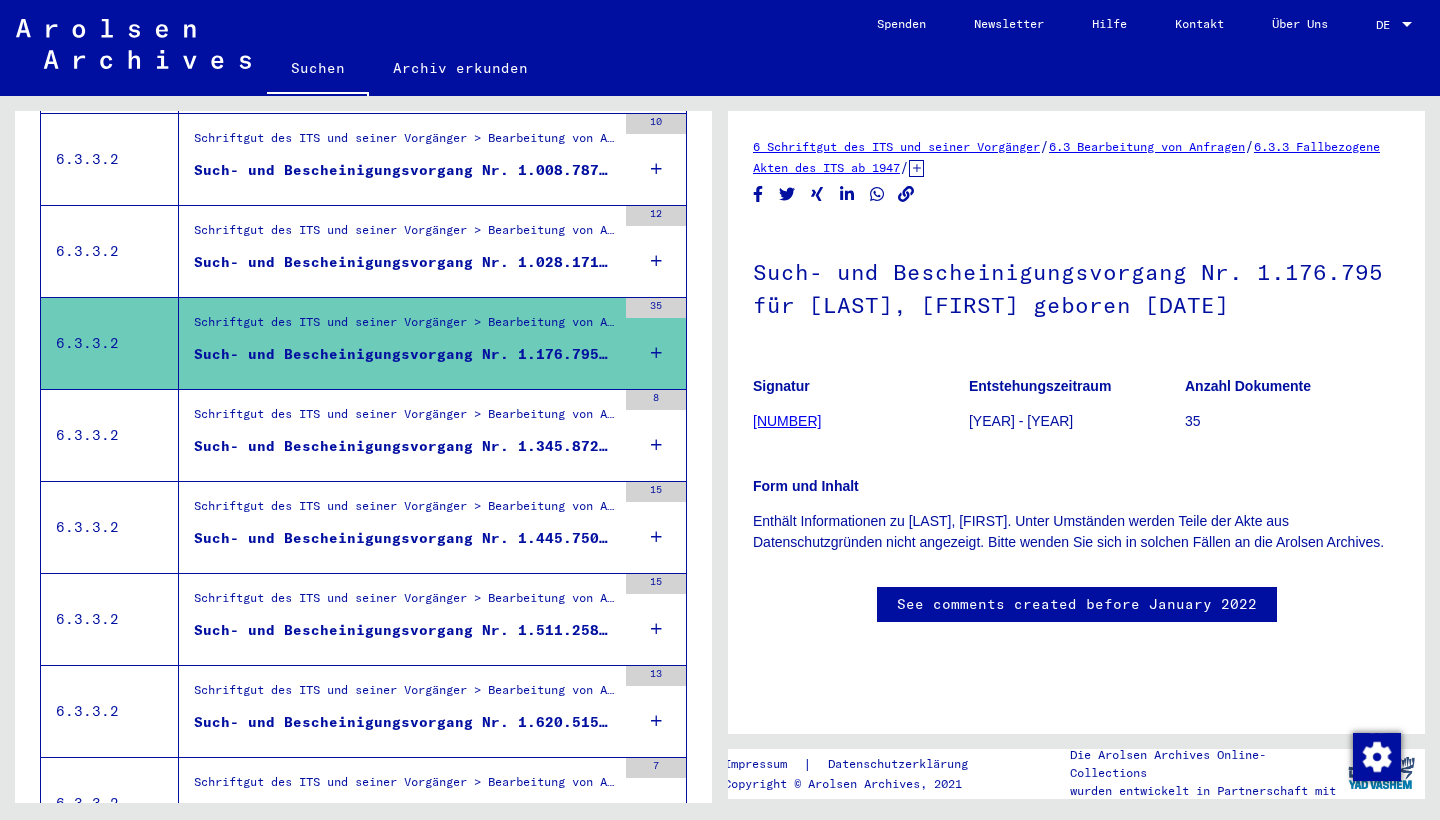 click on "Schriftgut des ITS und seiner Vorgänger > Bearbeitung von Anfragen > Fallbezogene Akten des ITS ab 1947 > T/D-Fallablage > Such- und Bescheinigungsvorgänge mit den (T/D-) Nummern von 1.250.000 bis 1.499.999 > Such- und Bescheinigungsvorgänge mit den (T/D-) Nummern von 1.345.500 bis 1.345.999" at bounding box center [405, 419] 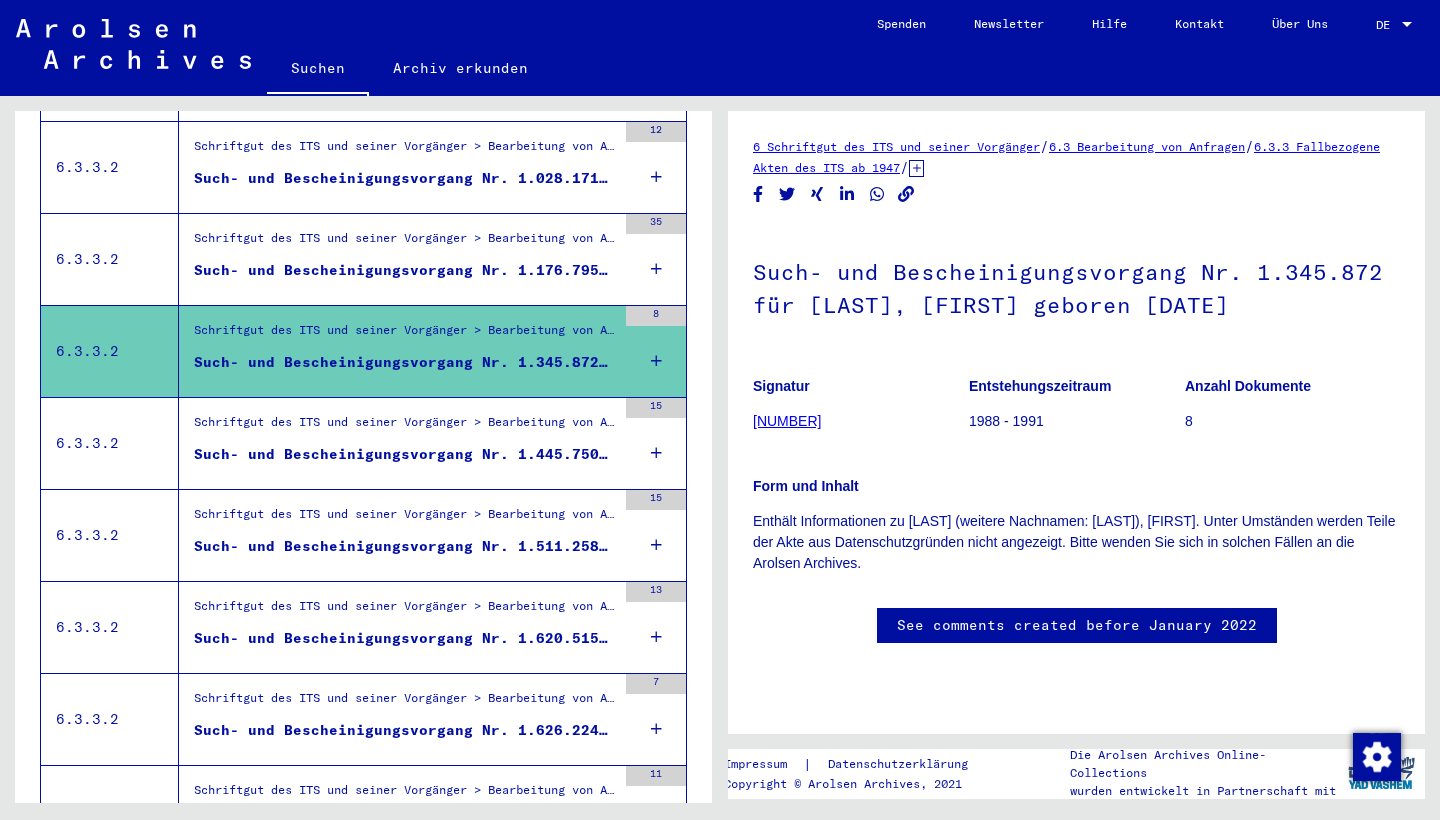scroll 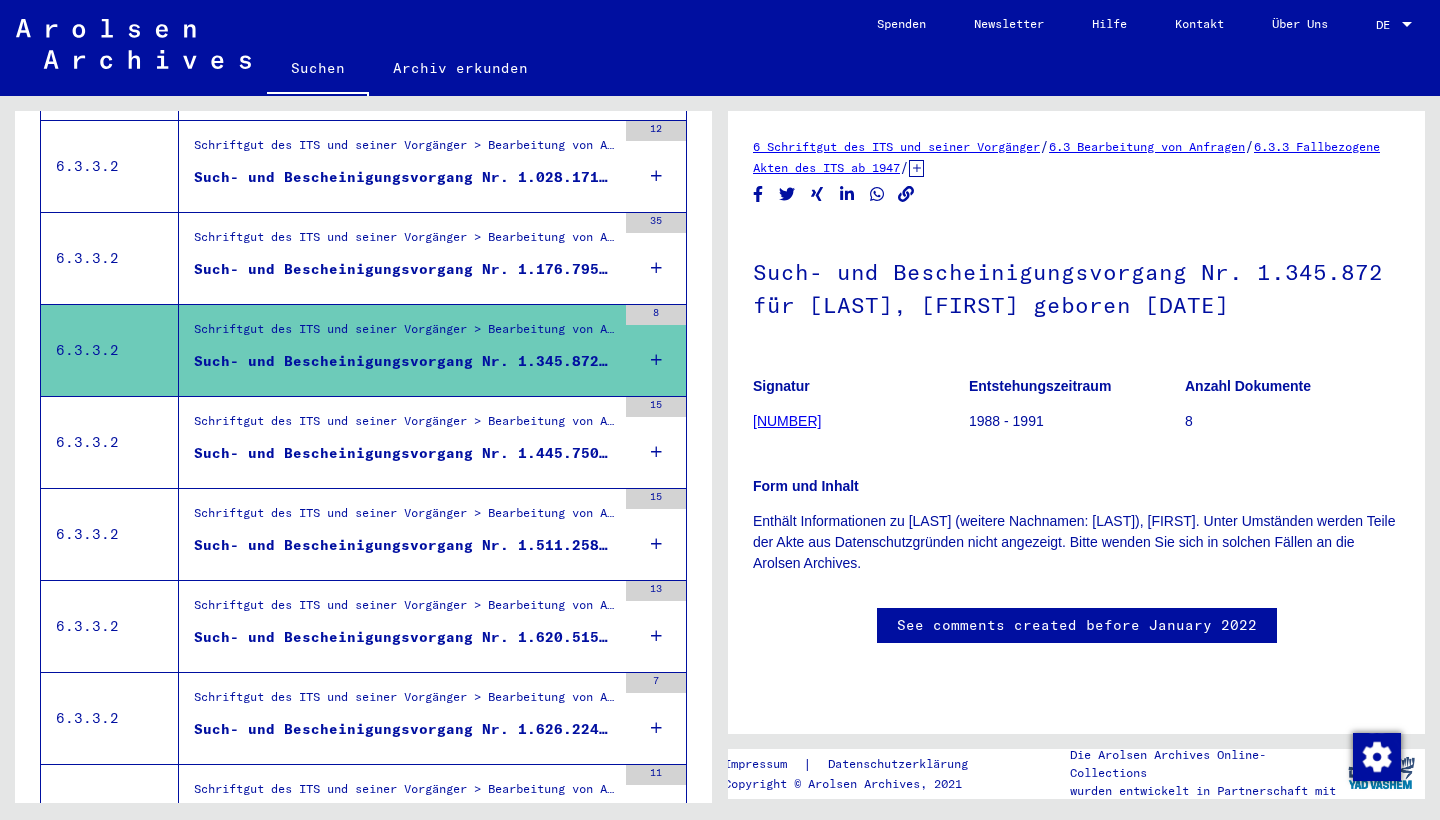 click on "Schriftgut des ITS und seiner Vorgänger > Bearbeitung von Anfragen > Fallbezogene Akten des ITS ab 1947 > T/D-Fallablage > Such- und Bescheinigungsvorgänge mit den (T/D-) Nummern von 1.250.000 bis 1.499.999 > Such- und Bescheinigungsvorgänge mit den (T/D-) Nummern von 1.445.500 bis 1.445.999" at bounding box center (405, 426) 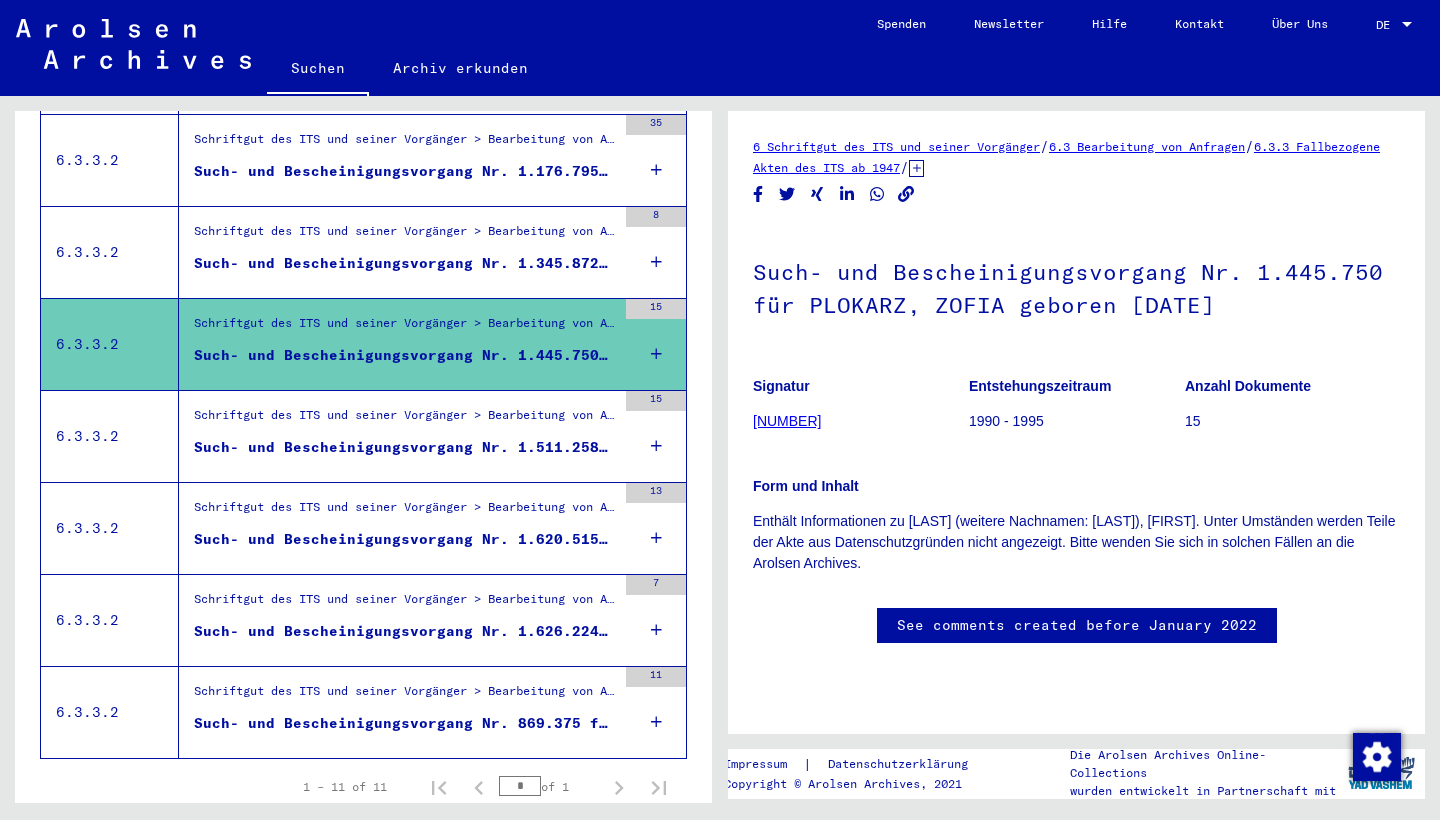 click on "Schriftgut des ITS und seiner Vorgänger > Bearbeitung von Anfragen > Fallbezogene Akten des ITS ab 1947 > T/D-Fallablage > Such- und Bescheinigungsvorgänge mit den (T/D-) Nummern von 1.500.000 bis 1.749.999 > Such- und Bescheinigungsvorgänge mit den (T/D-) Nummern von 1.511.000 bis 1.511.499" at bounding box center (405, 420) 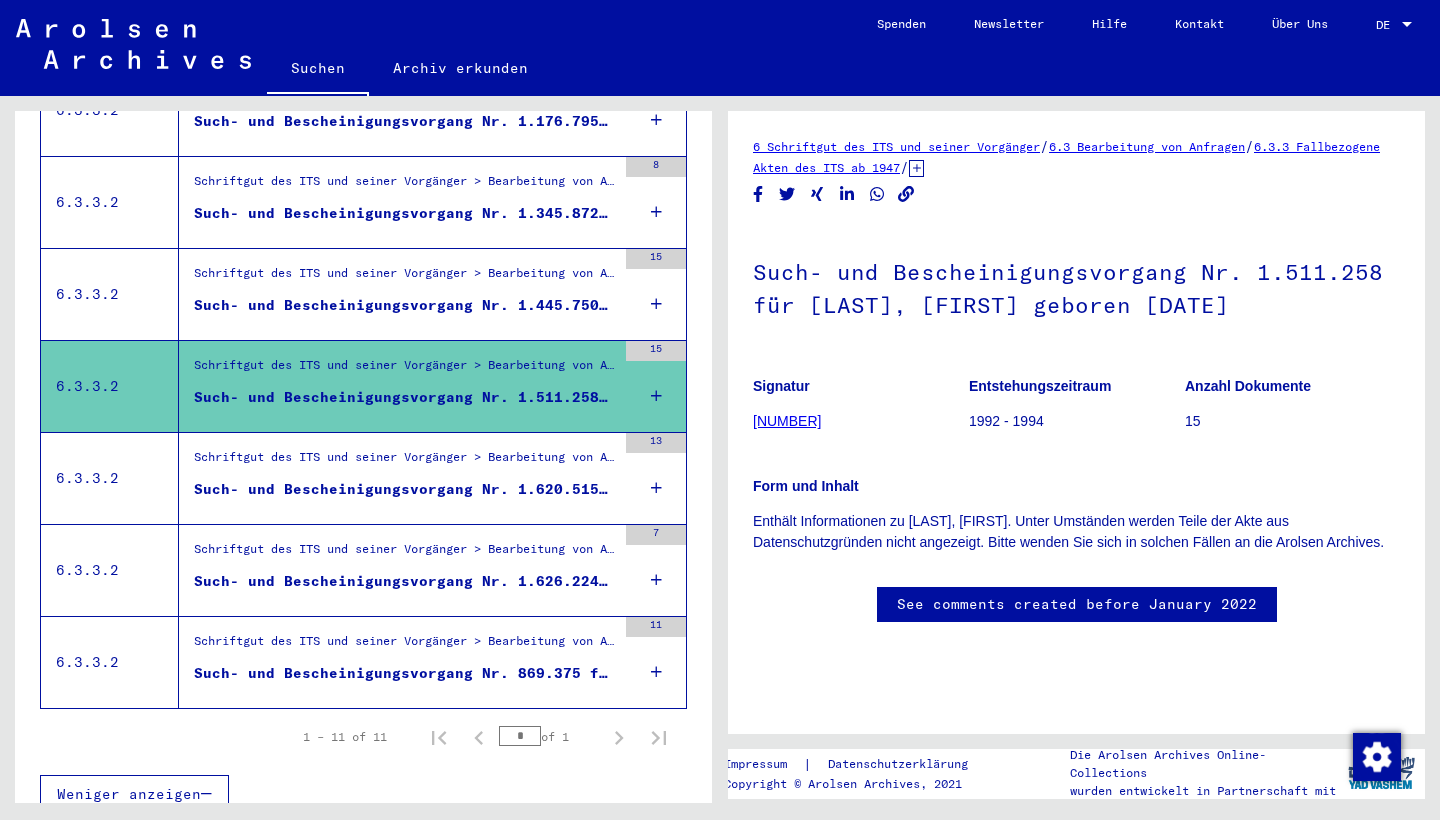 click on "Schriftgut des ITS und seiner Vorgänger > Bearbeitung von Anfragen > Fallbezogene Akten des ITS ab 1947 > T/D-Fallablage > Such- und Bescheinigungsvorgänge mit den (T/D-) Nummern von 1.500.000 bis 1.749.999 > Such- und Bescheinigungsvorgänge mit den (T/D-) Nummern von 1.620.500 bis 1.620.999" at bounding box center (405, 462) 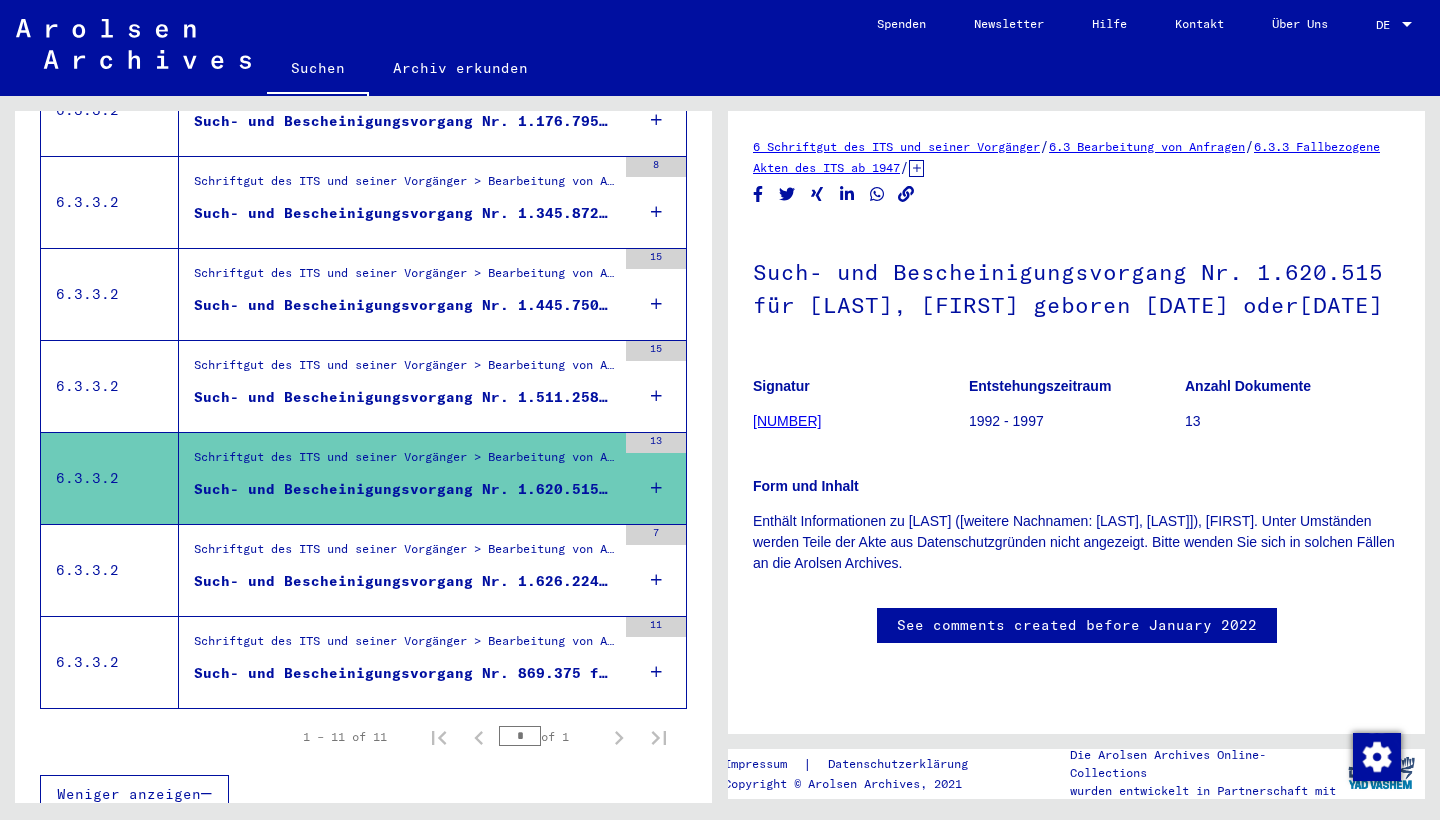 click on "Schriftgut des ITS und seiner Vorgänger > Bearbeitung von Anfragen > Fallbezogene Akten des ITS ab 1947 > T/D-Fallablage > Such- und Bescheinigungsvorgänge mit den (T/D-) Nummern von 1.500.000 bis 1.749.999 > Such- und Bescheinigungsvorgänge mit den (T/D-) Nummern von 1.626.000 bis 1.626.499" at bounding box center (405, 554) 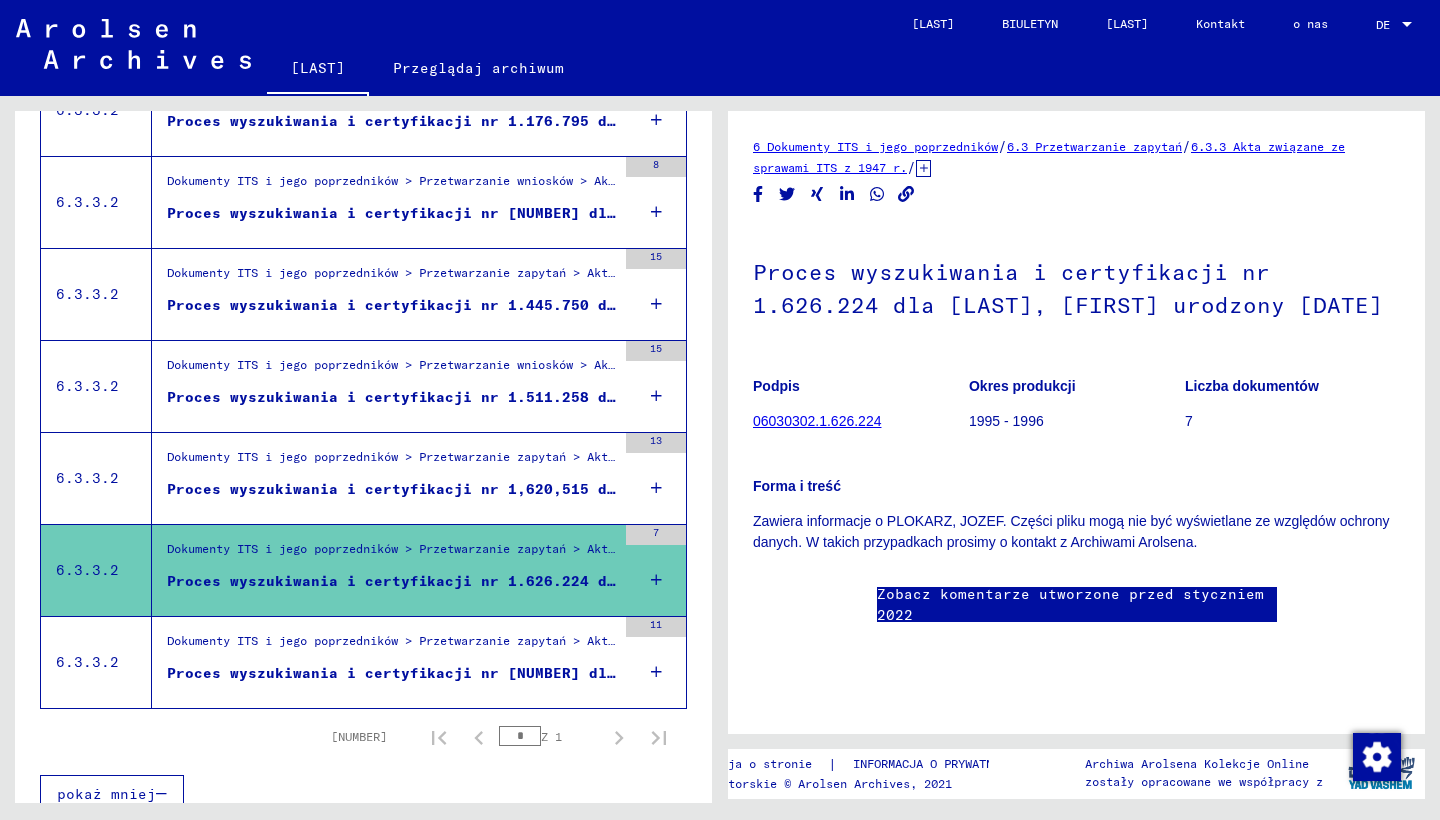 scroll, scrollTop: 0, scrollLeft: 0, axis: both 